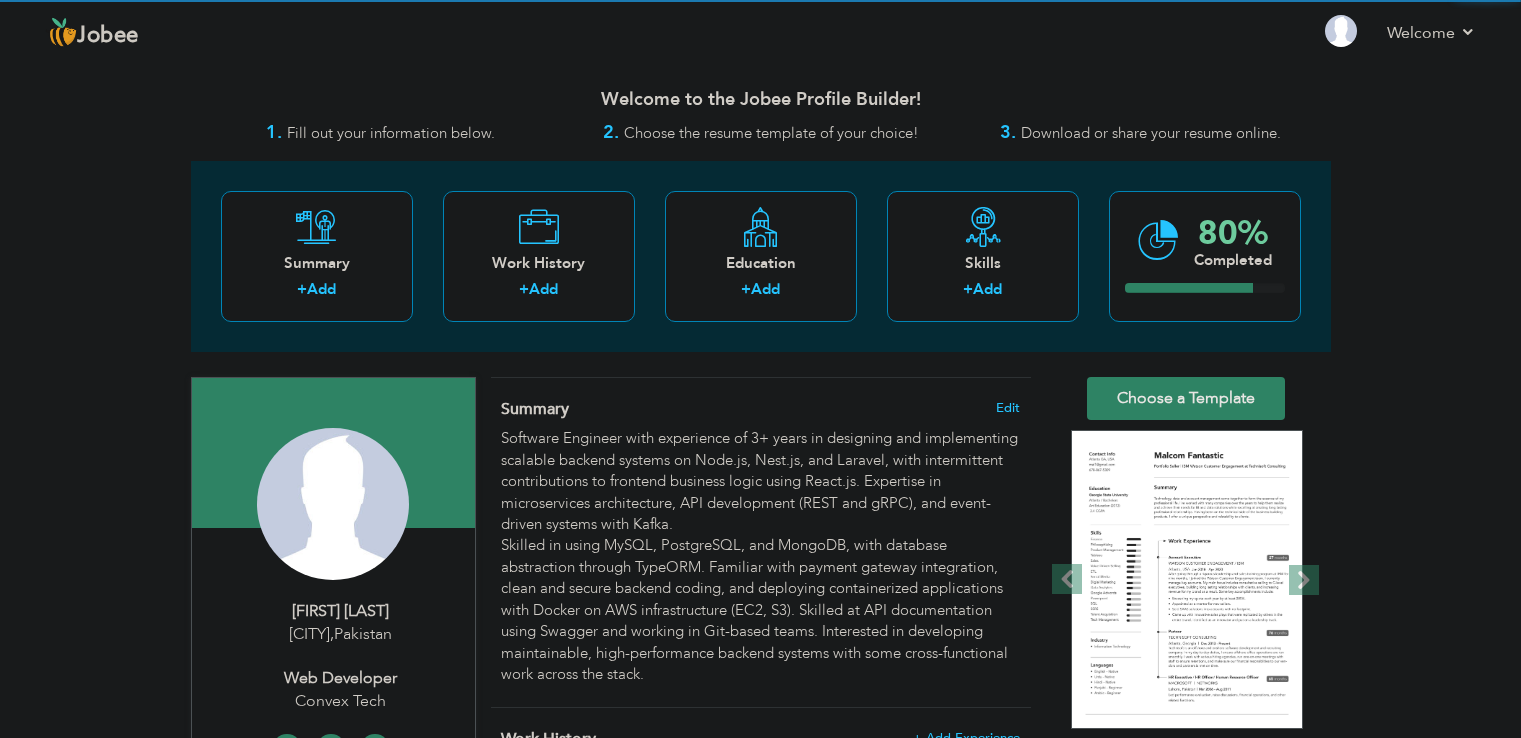 scroll, scrollTop: 0, scrollLeft: 0, axis: both 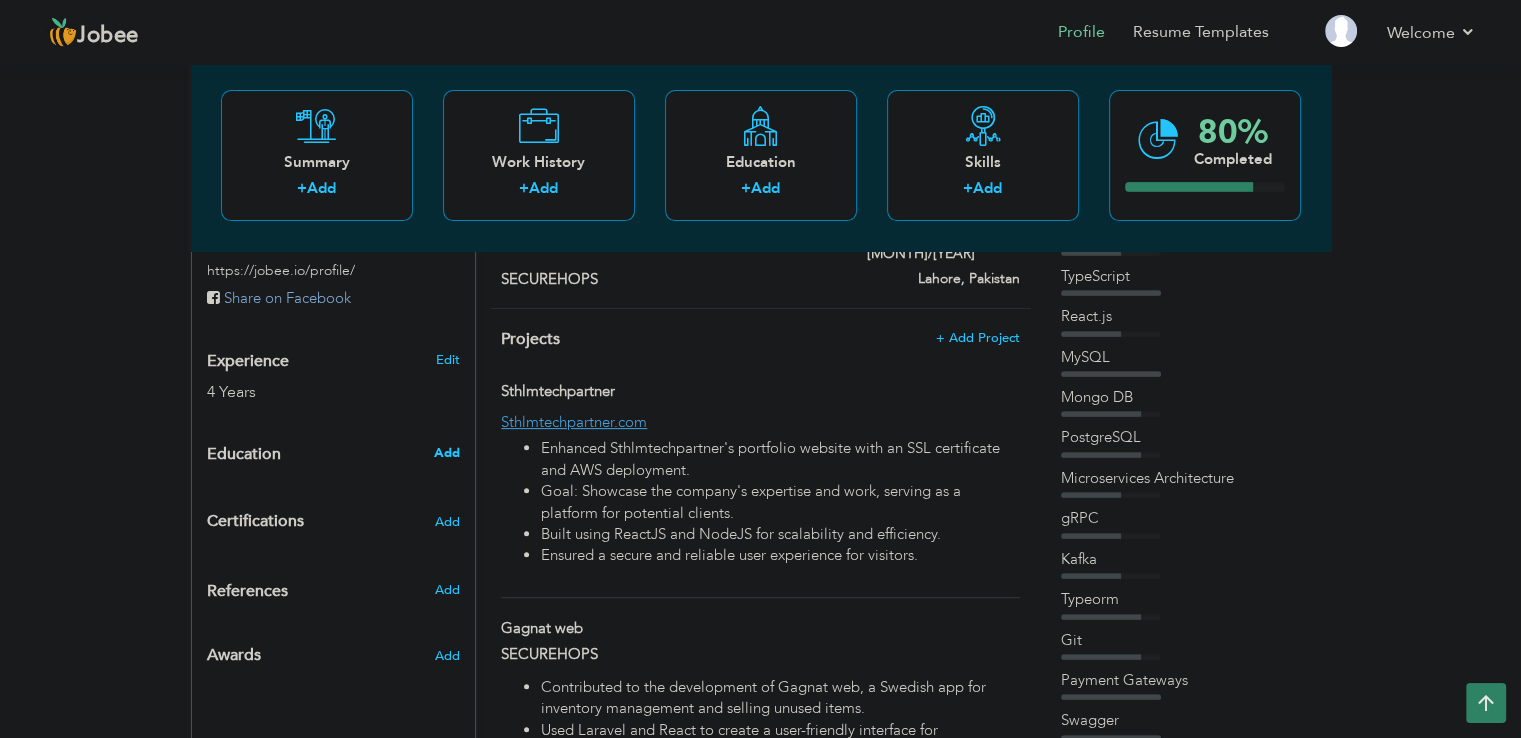 click on "Add" at bounding box center (446, 453) 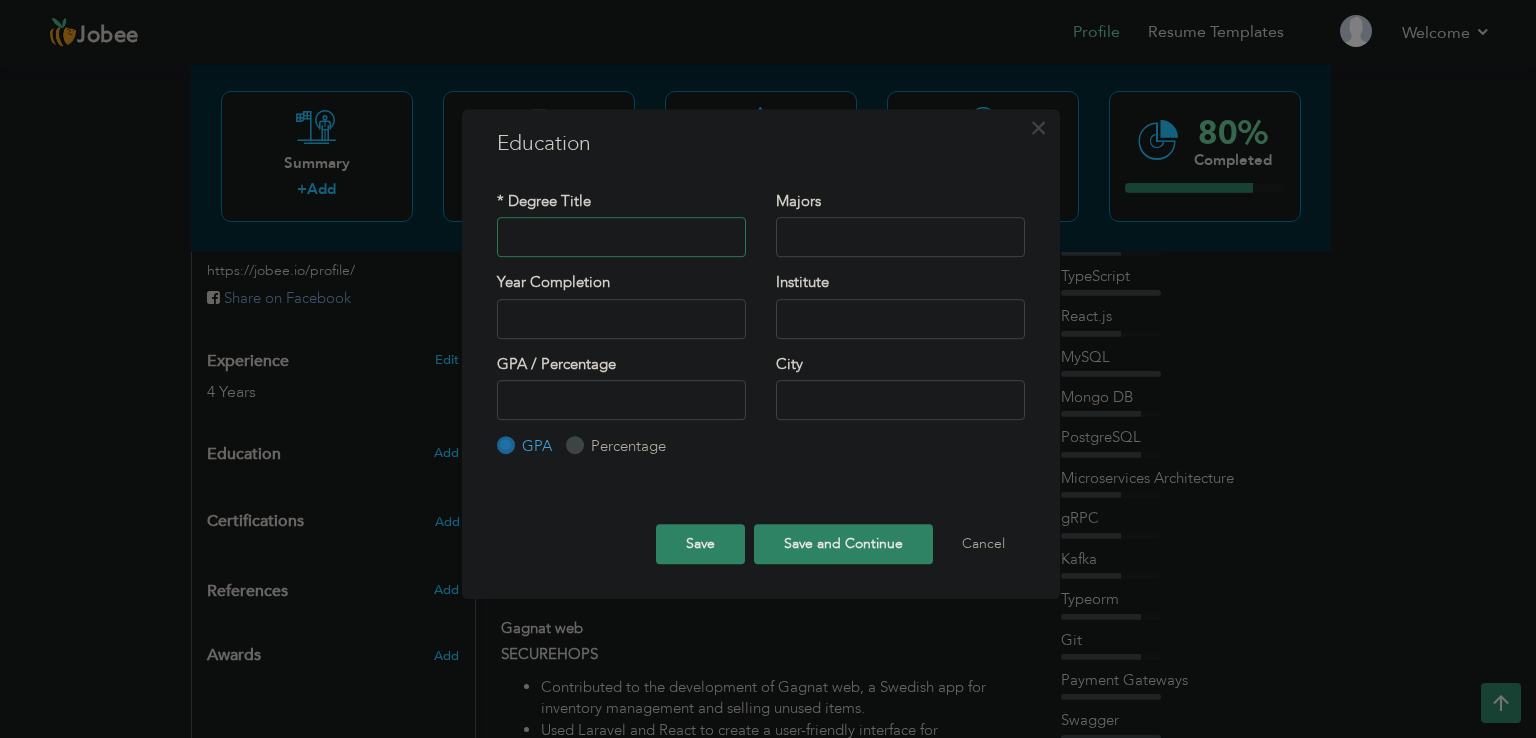 click at bounding box center (621, 237) 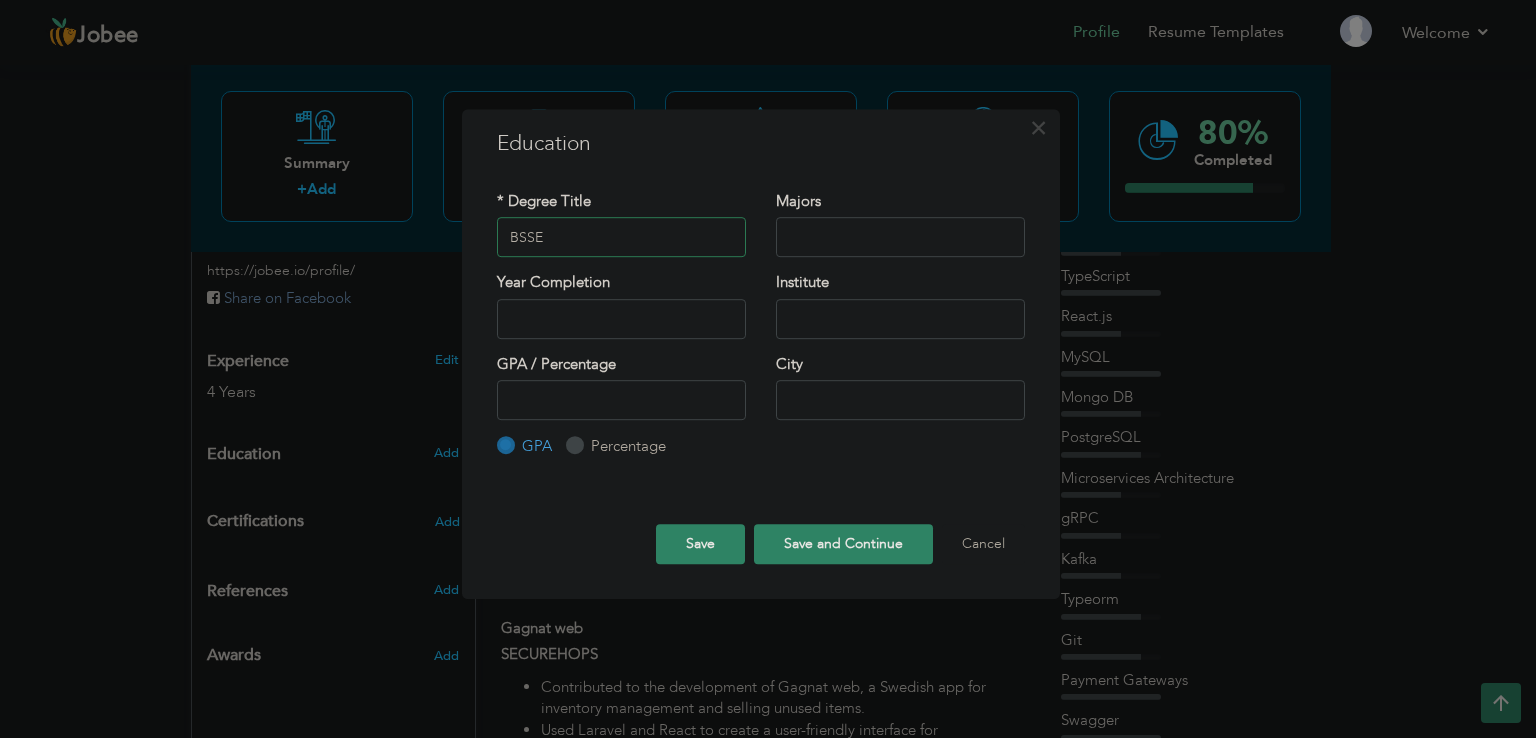type on "BSSE" 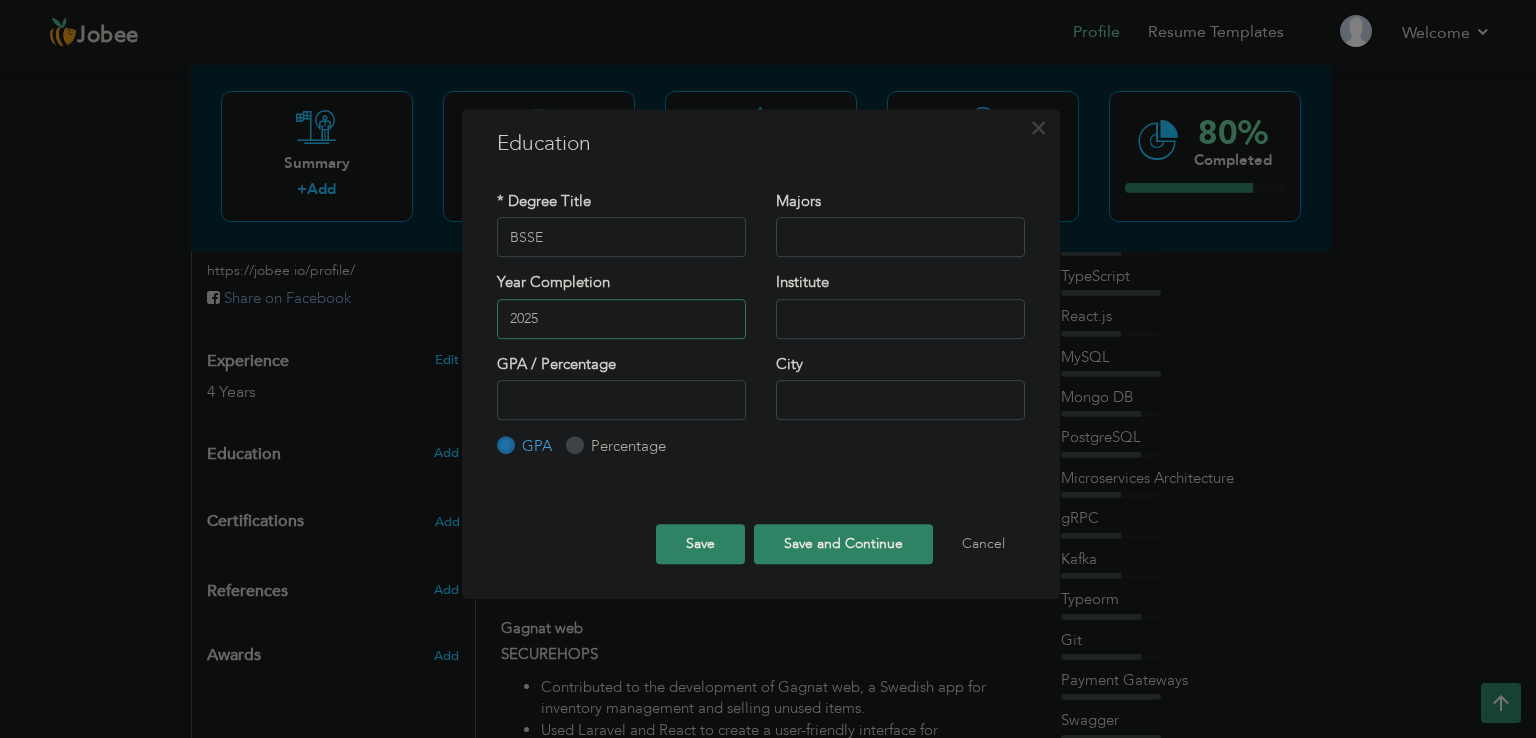 click on "2025" at bounding box center (621, 319) 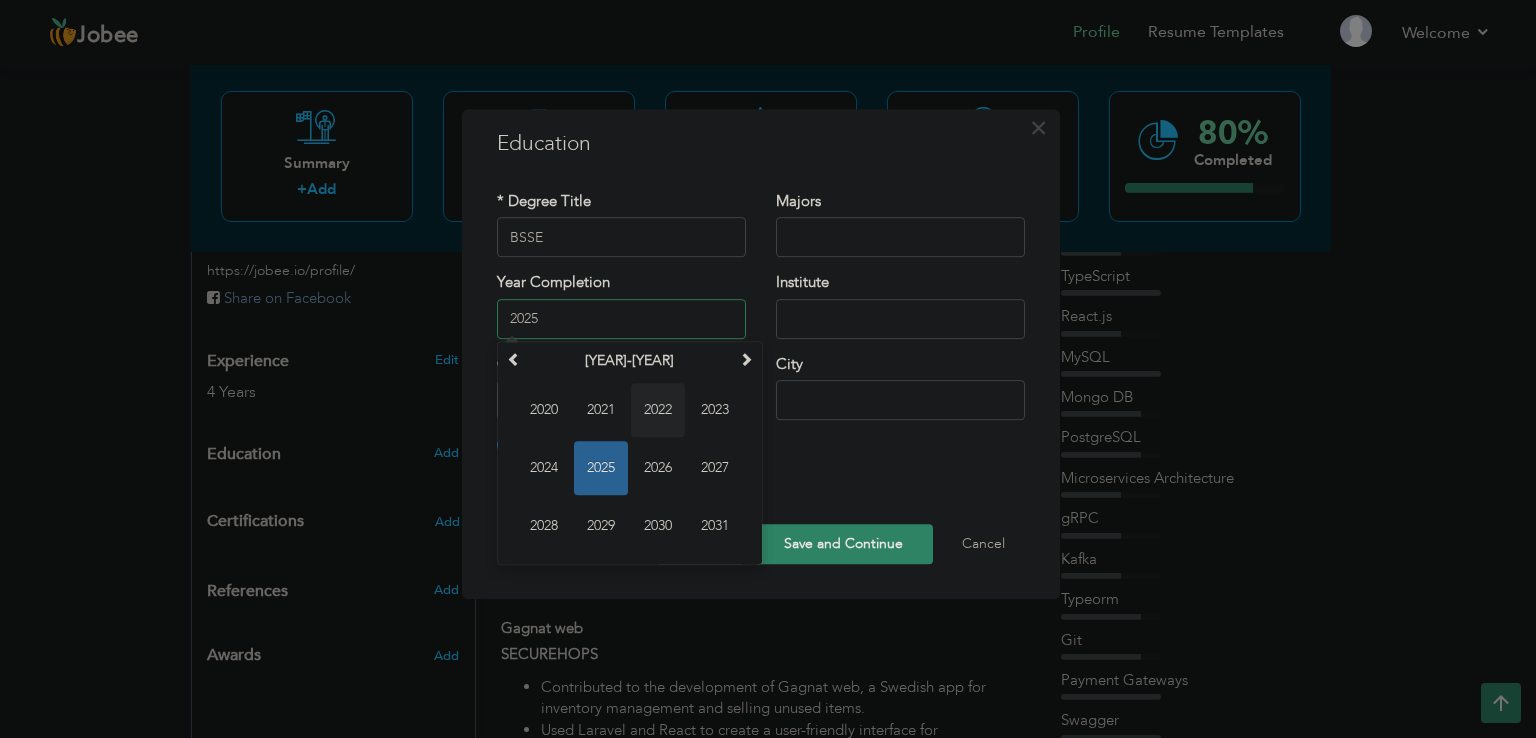 click on "2022" at bounding box center [658, 410] 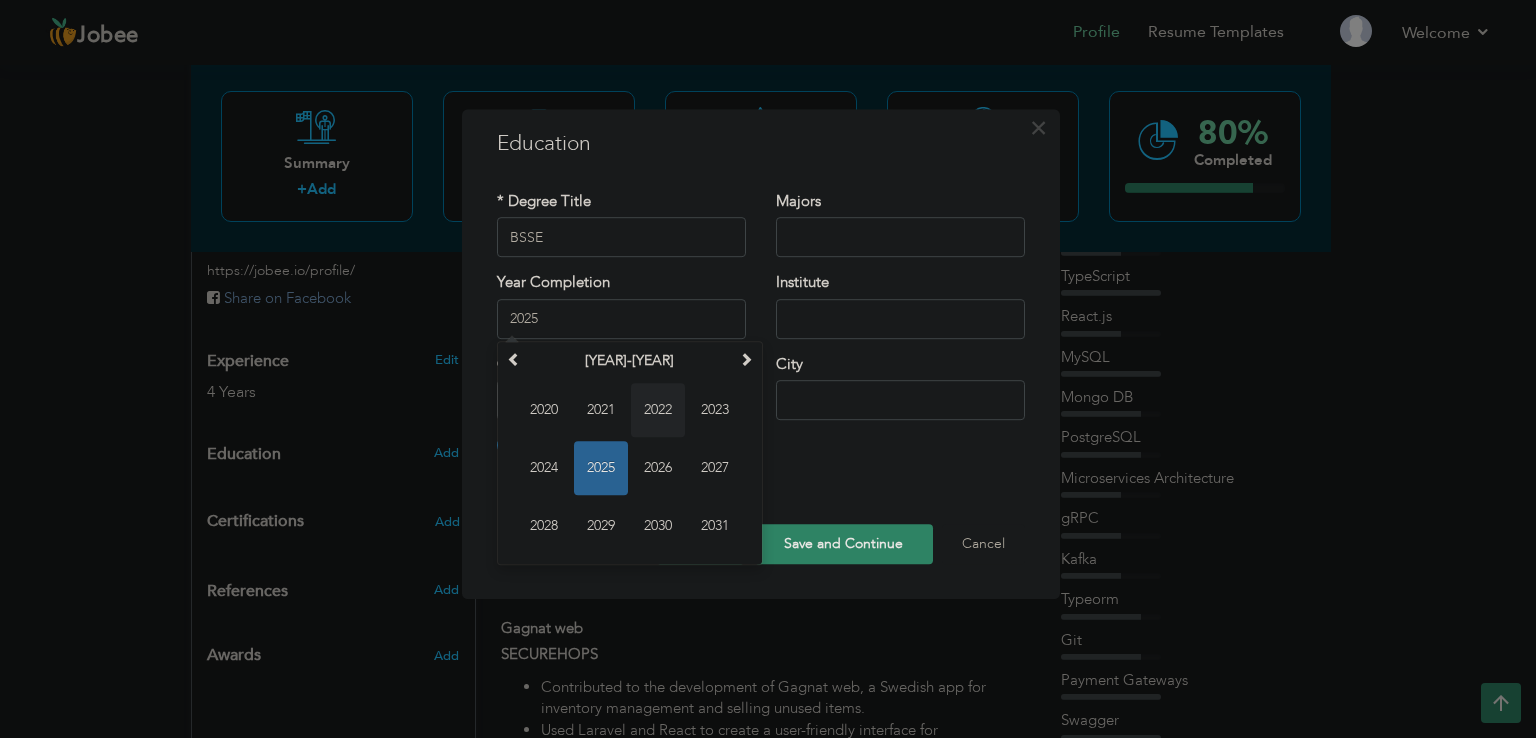type on "2022" 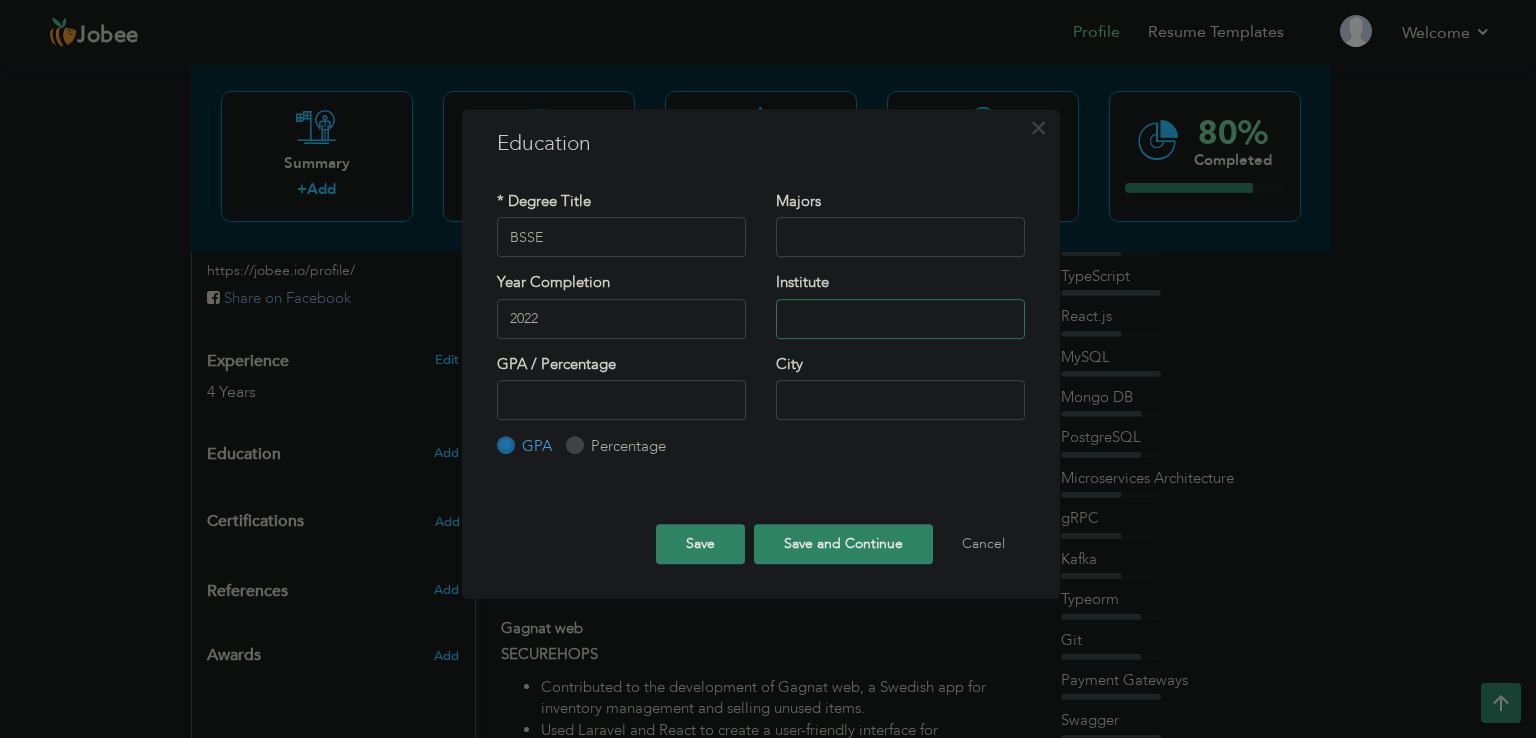 click at bounding box center (900, 319) 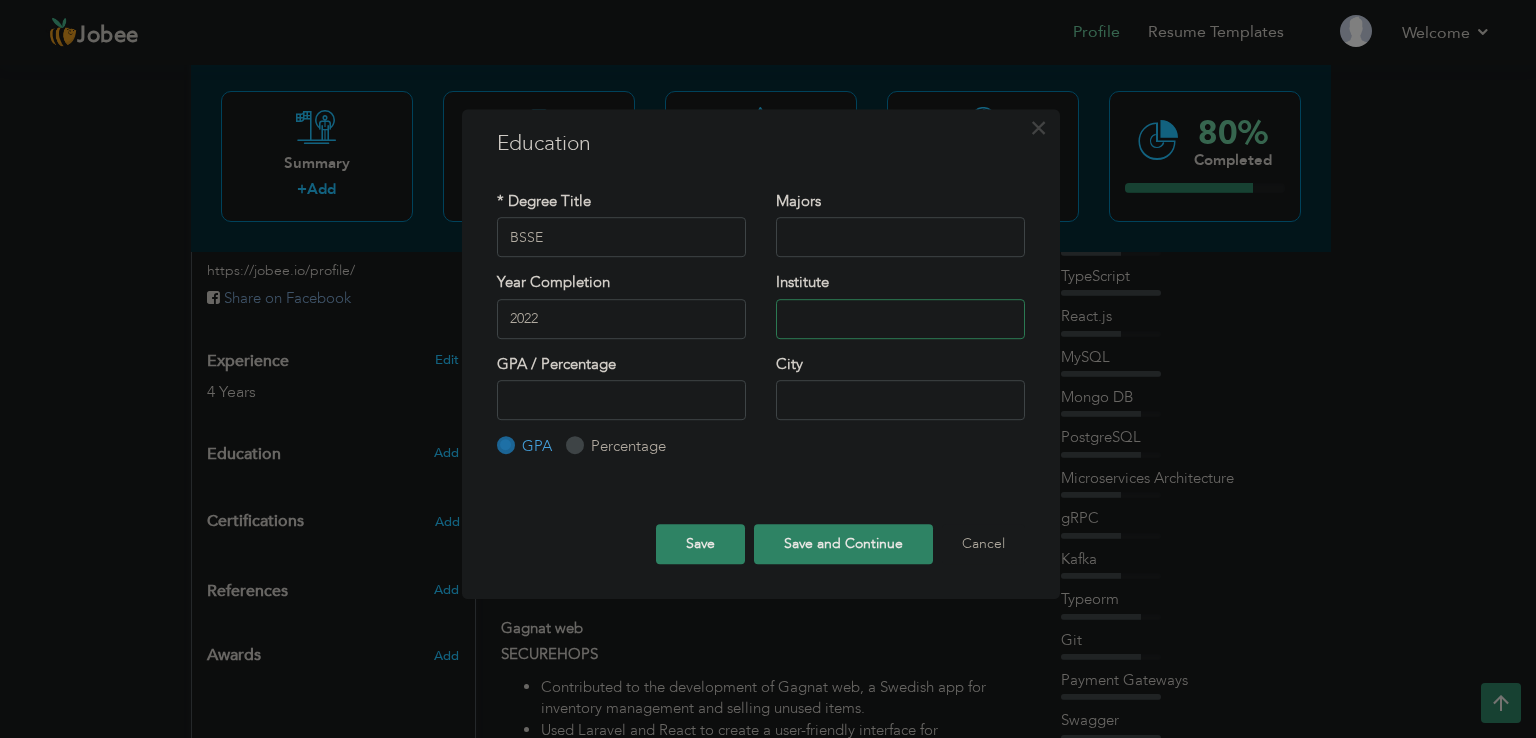 paste on "virtual university of pakistan" 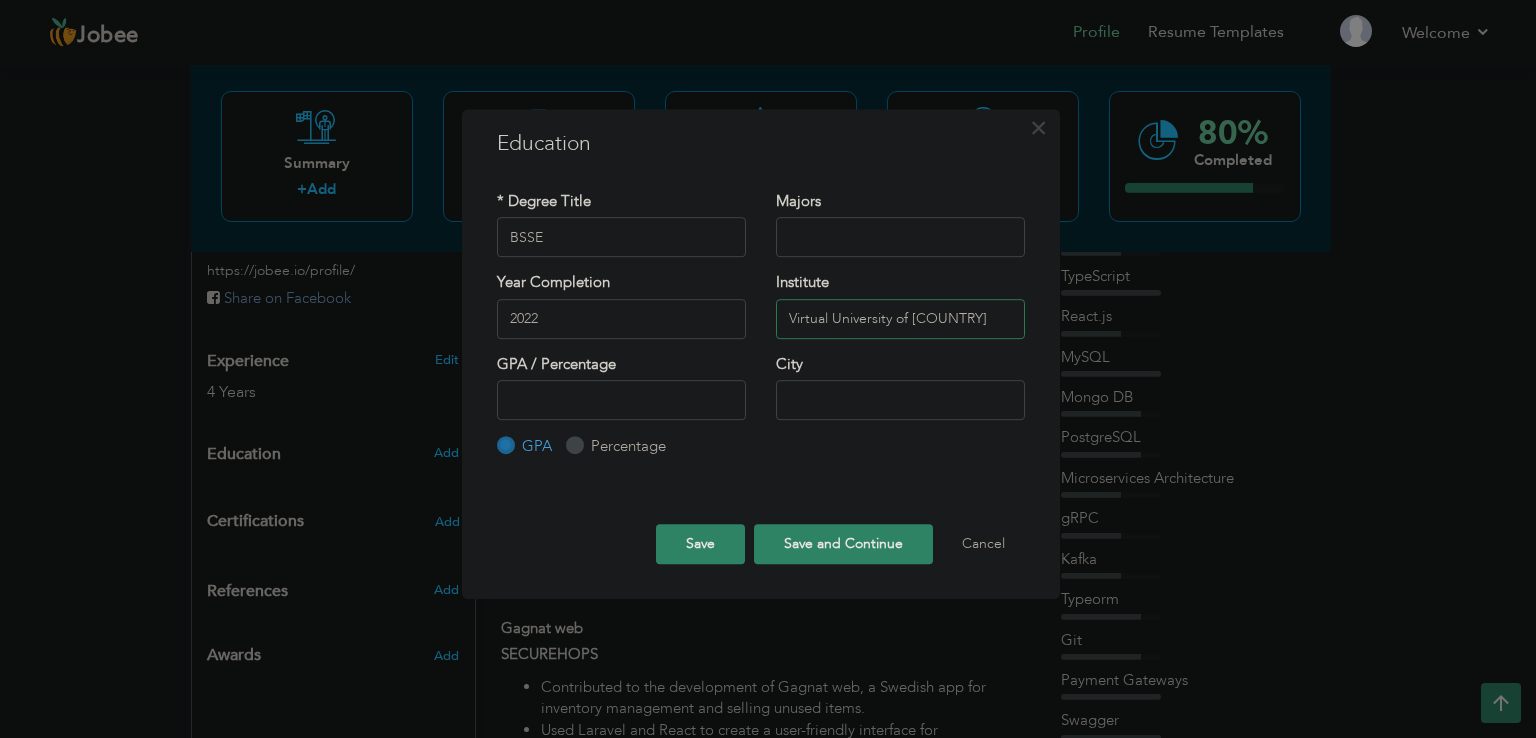 click on "virtual university of pakistan" at bounding box center (900, 319) 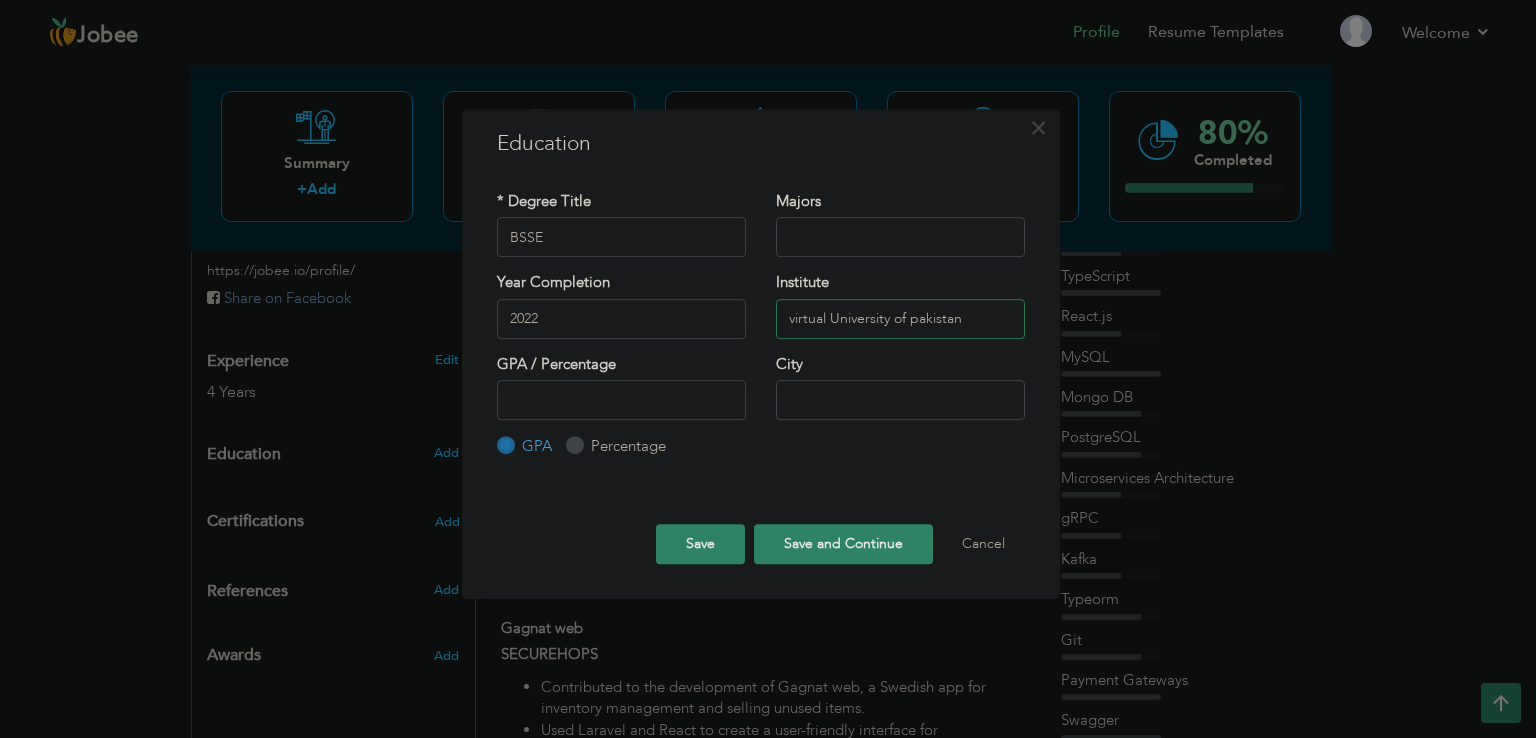 click on "virtual University of pakistan" at bounding box center [900, 319] 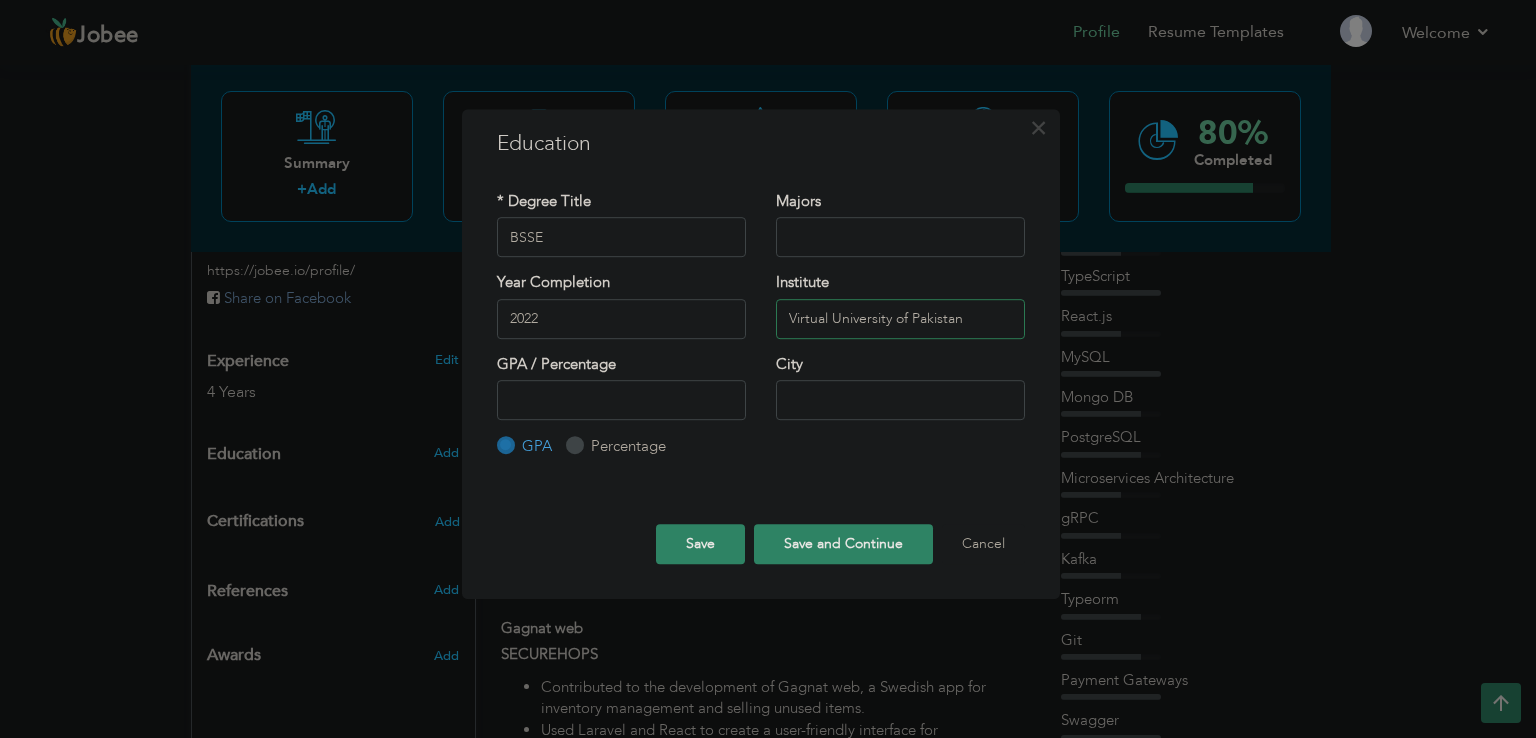 type on "Virtual University of Pakistan" 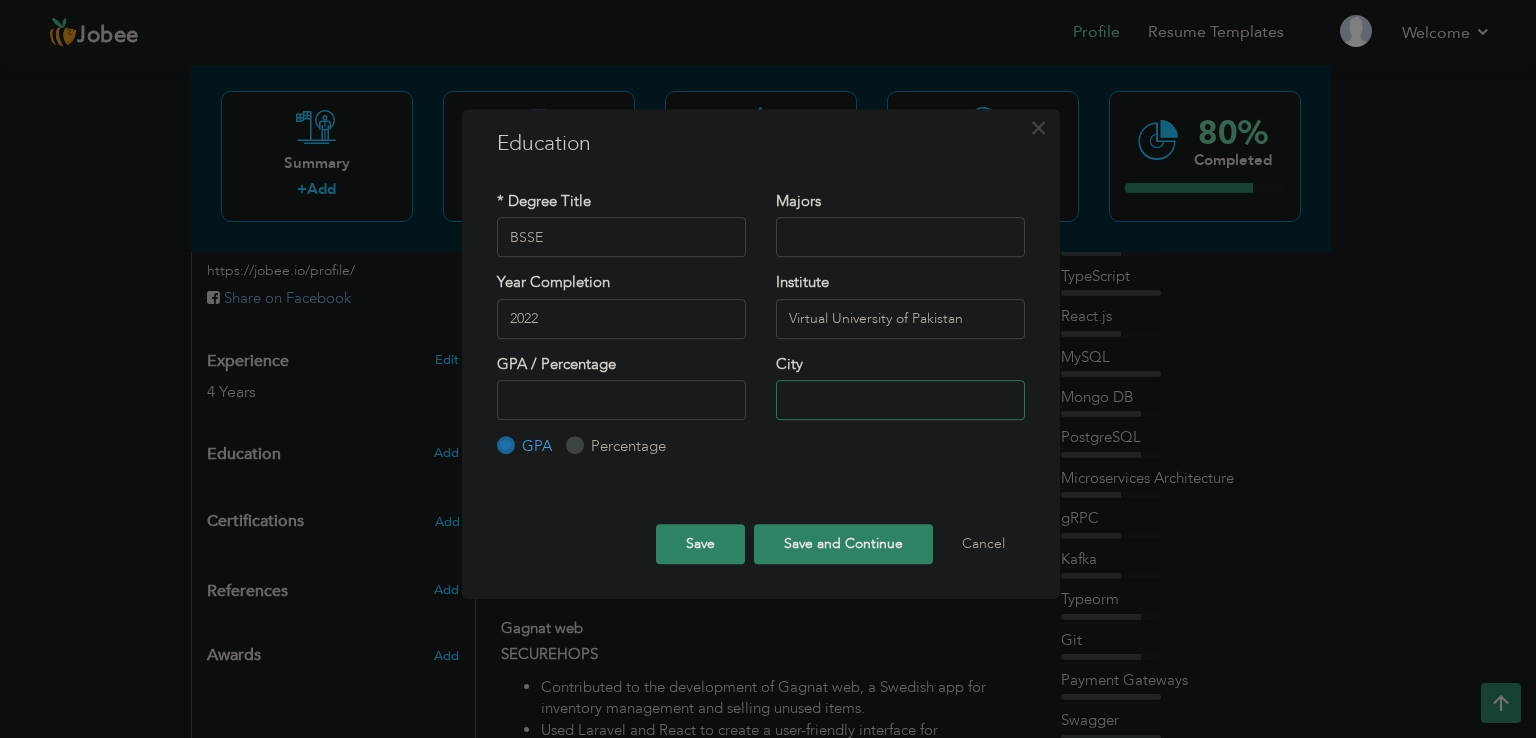 click at bounding box center [900, 400] 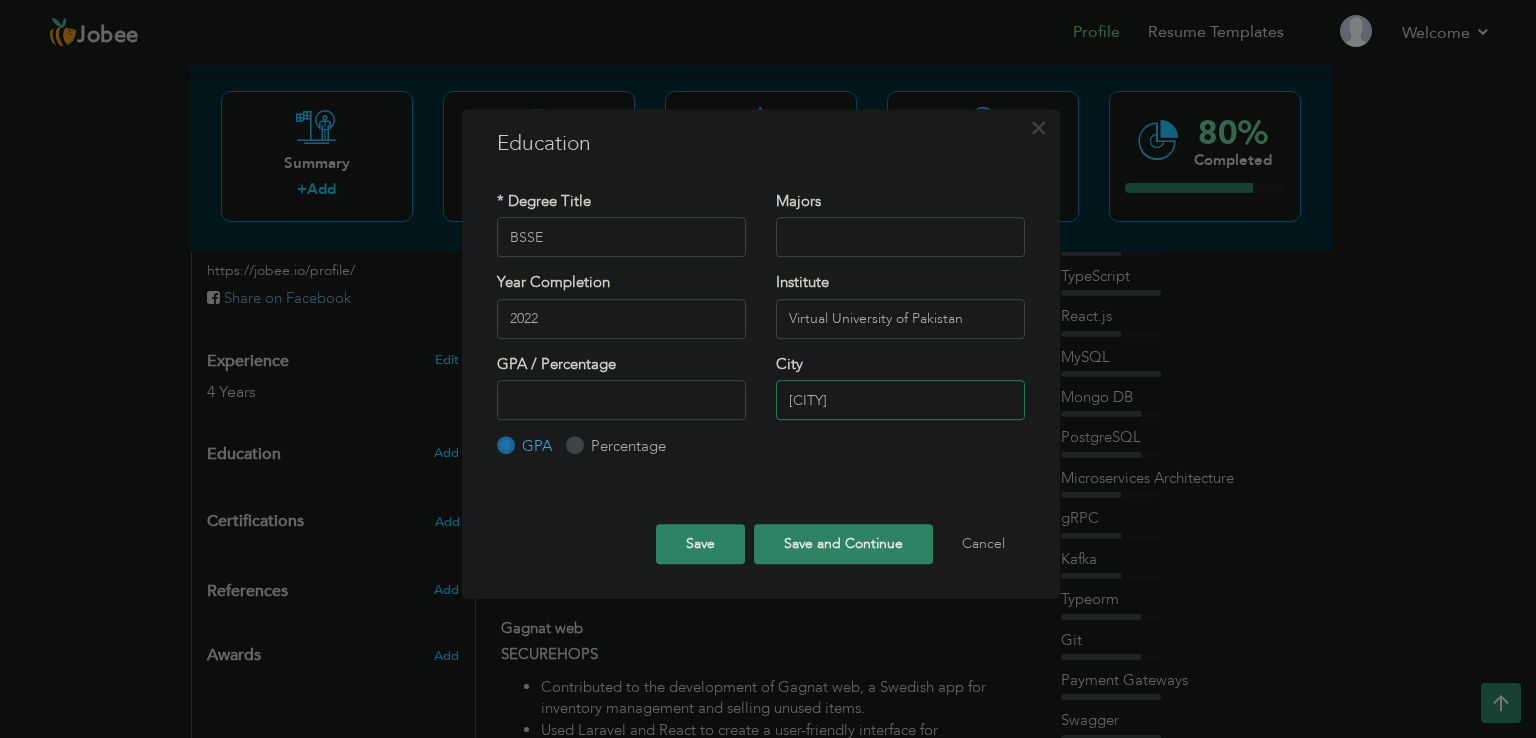 type on "Lahore" 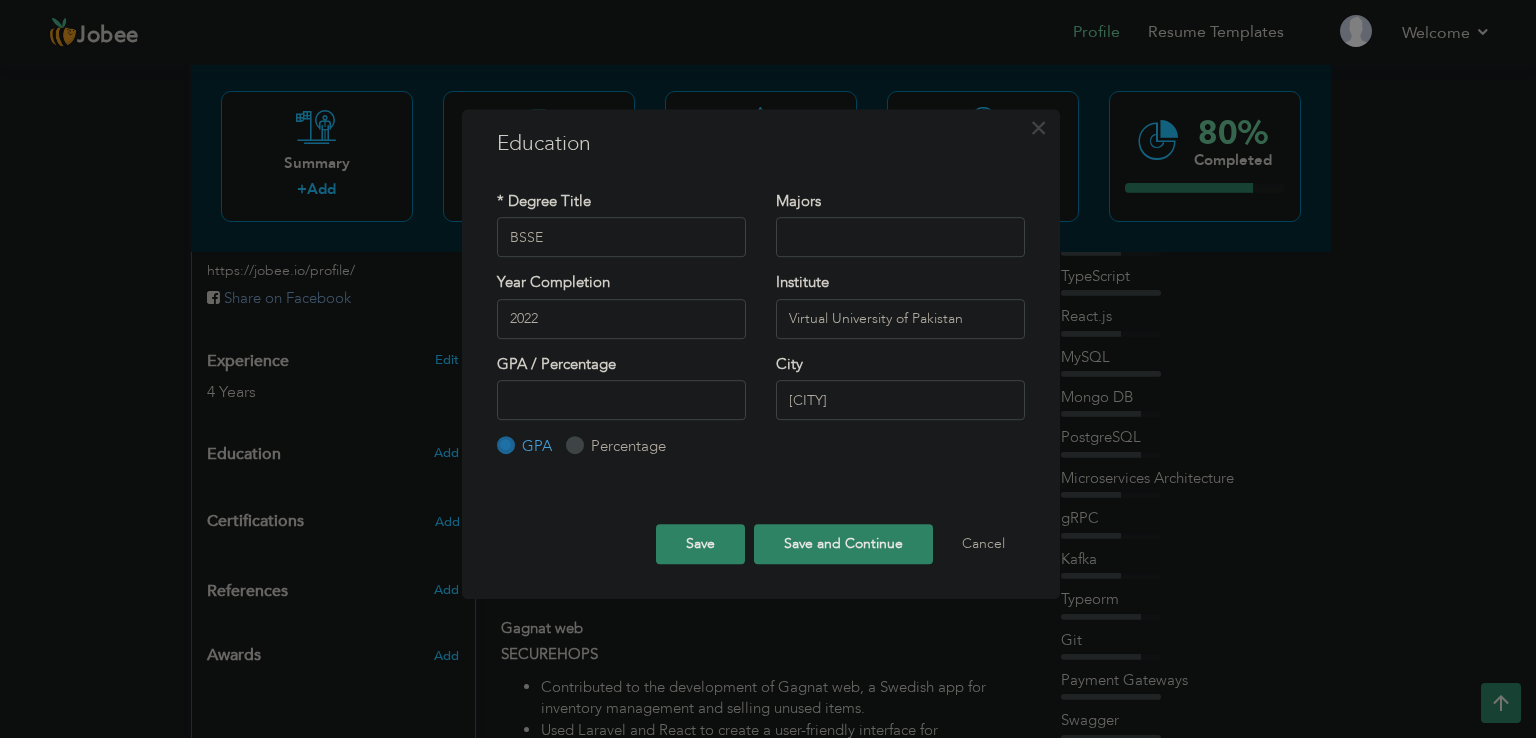 click on "Save and Continue" at bounding box center [843, 544] 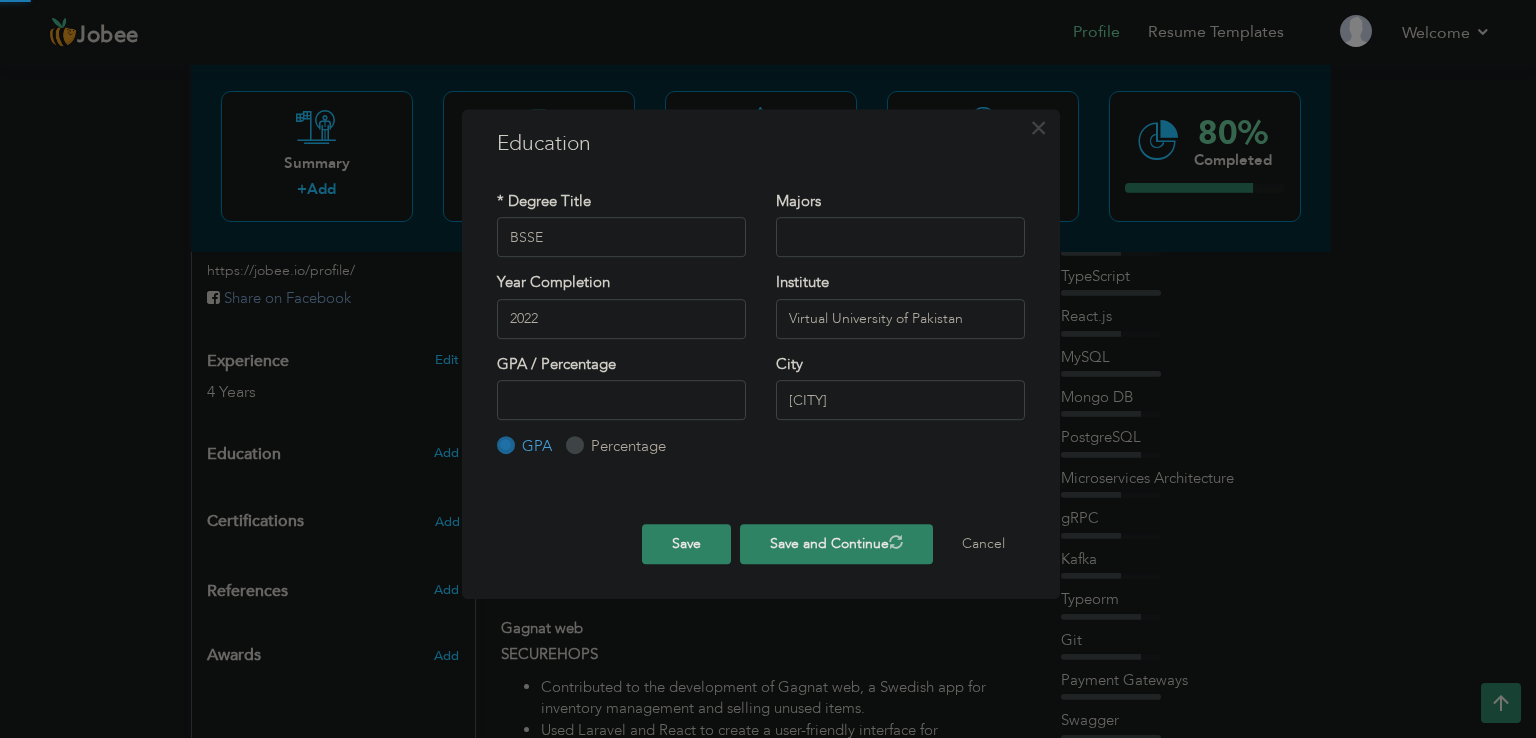 type 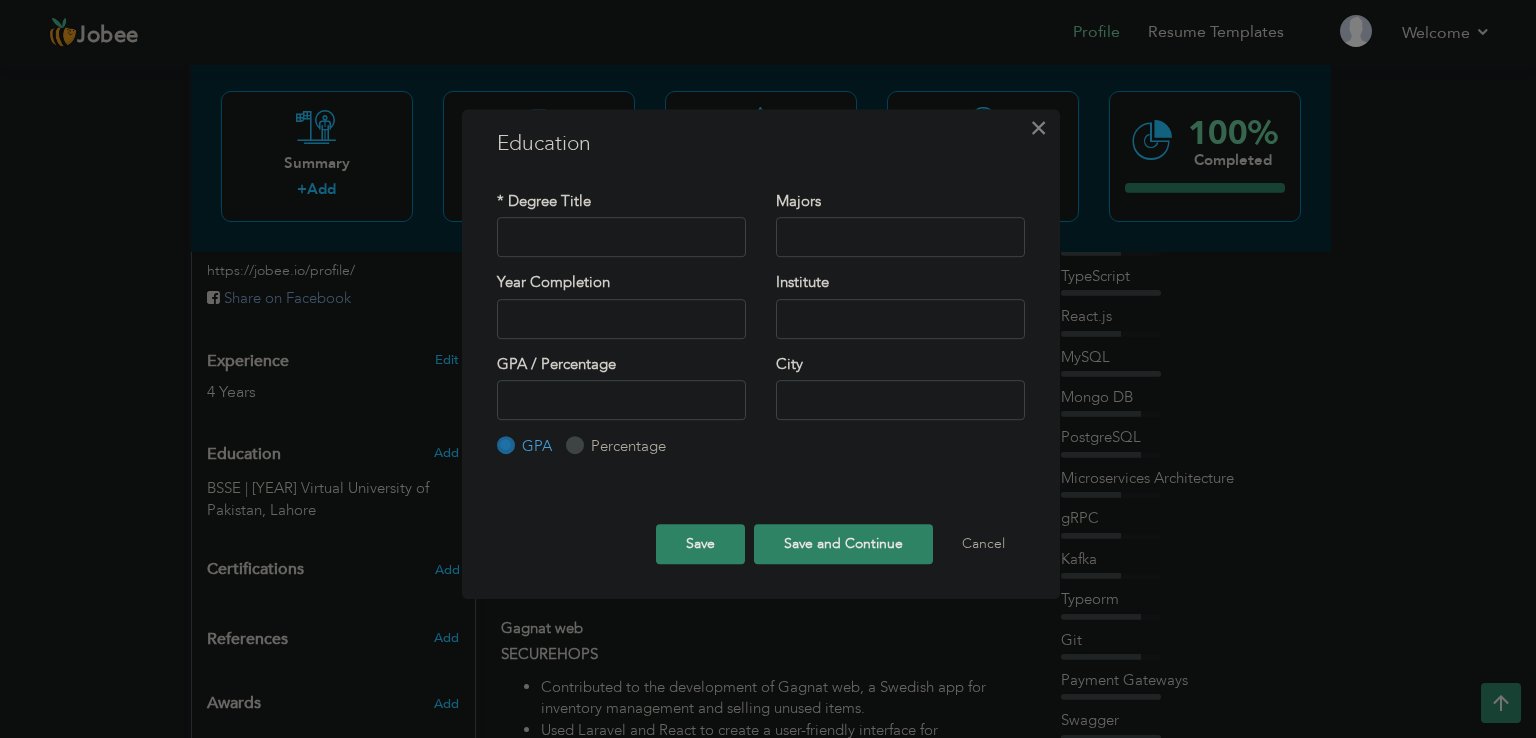 click on "×" at bounding box center (1038, 128) 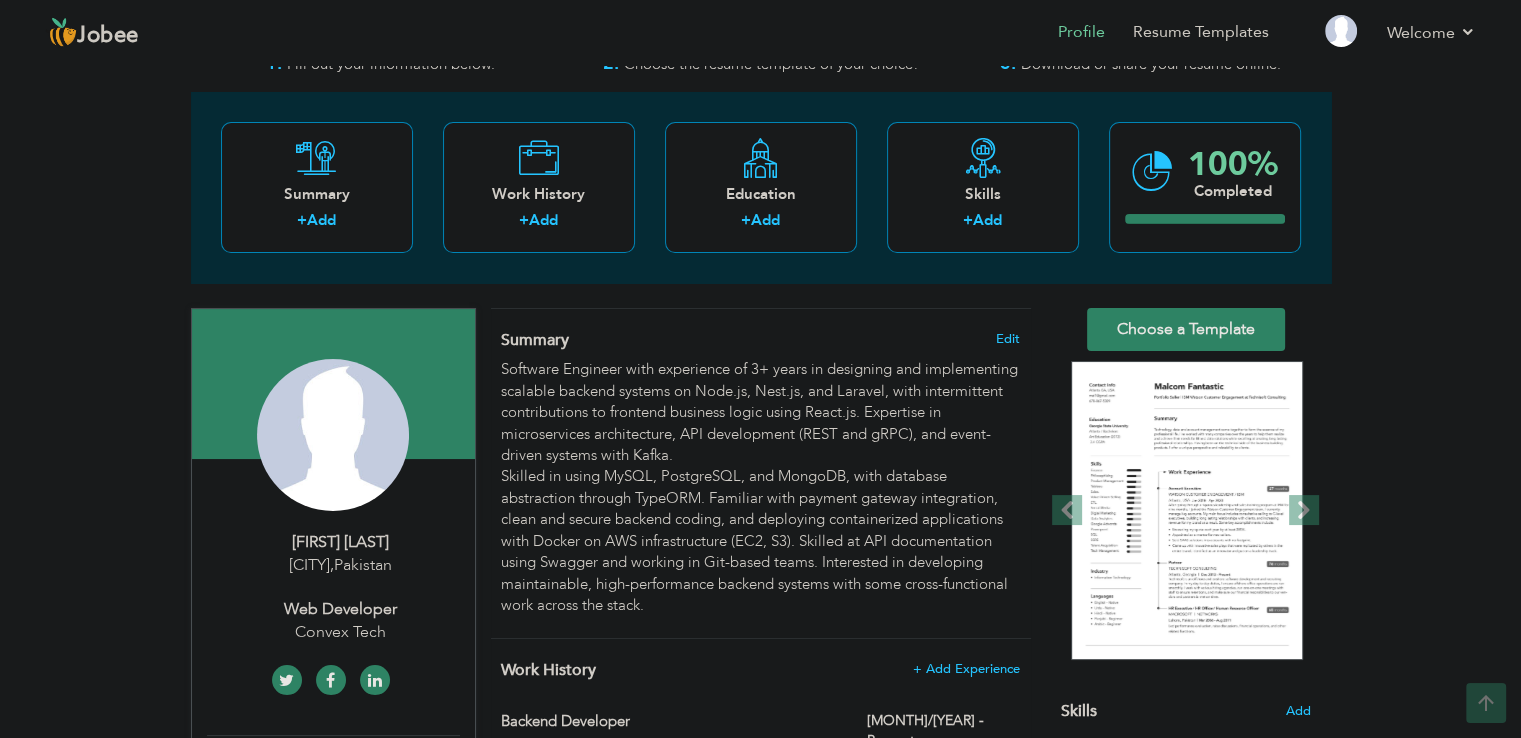 scroll, scrollTop: 0, scrollLeft: 0, axis: both 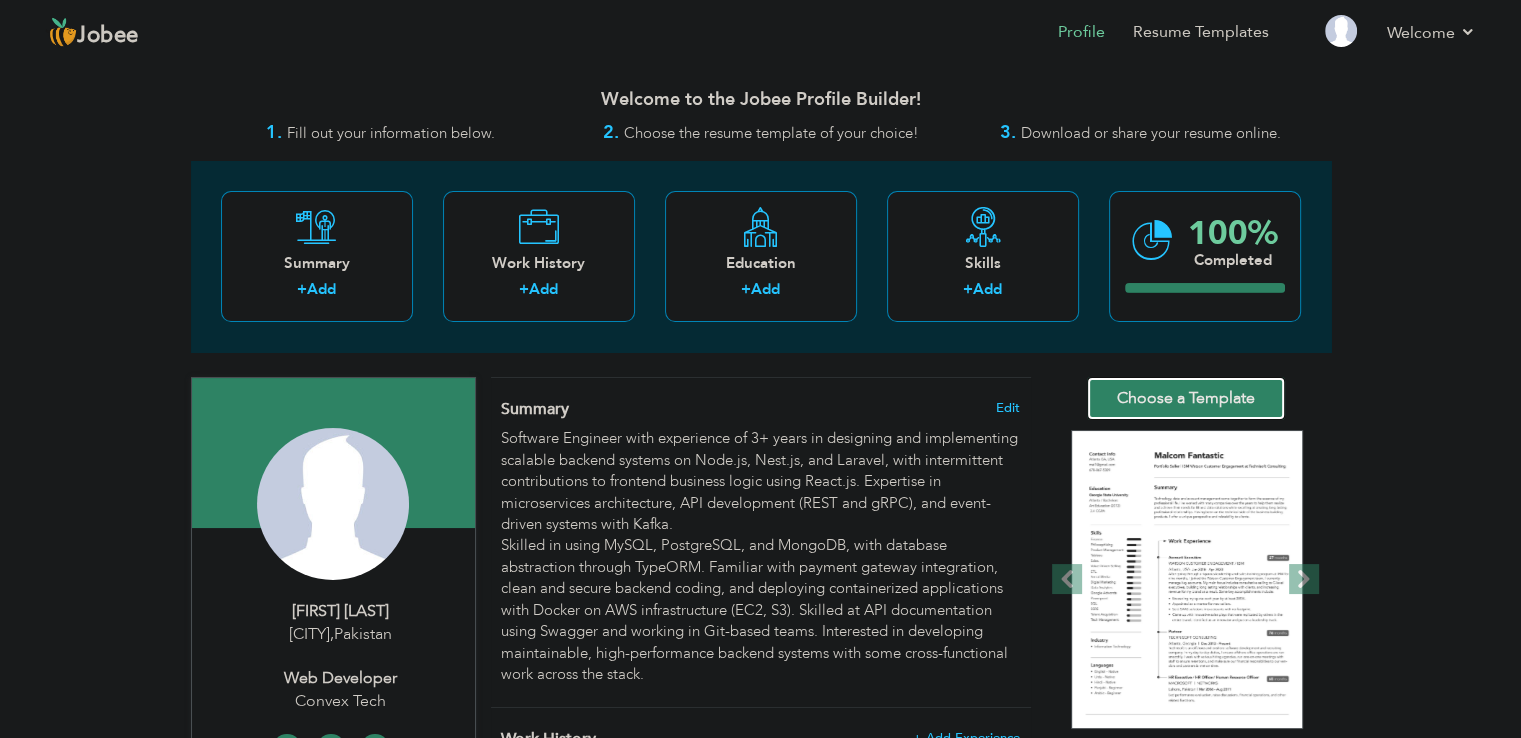 click on "Choose a Template" at bounding box center [1186, 398] 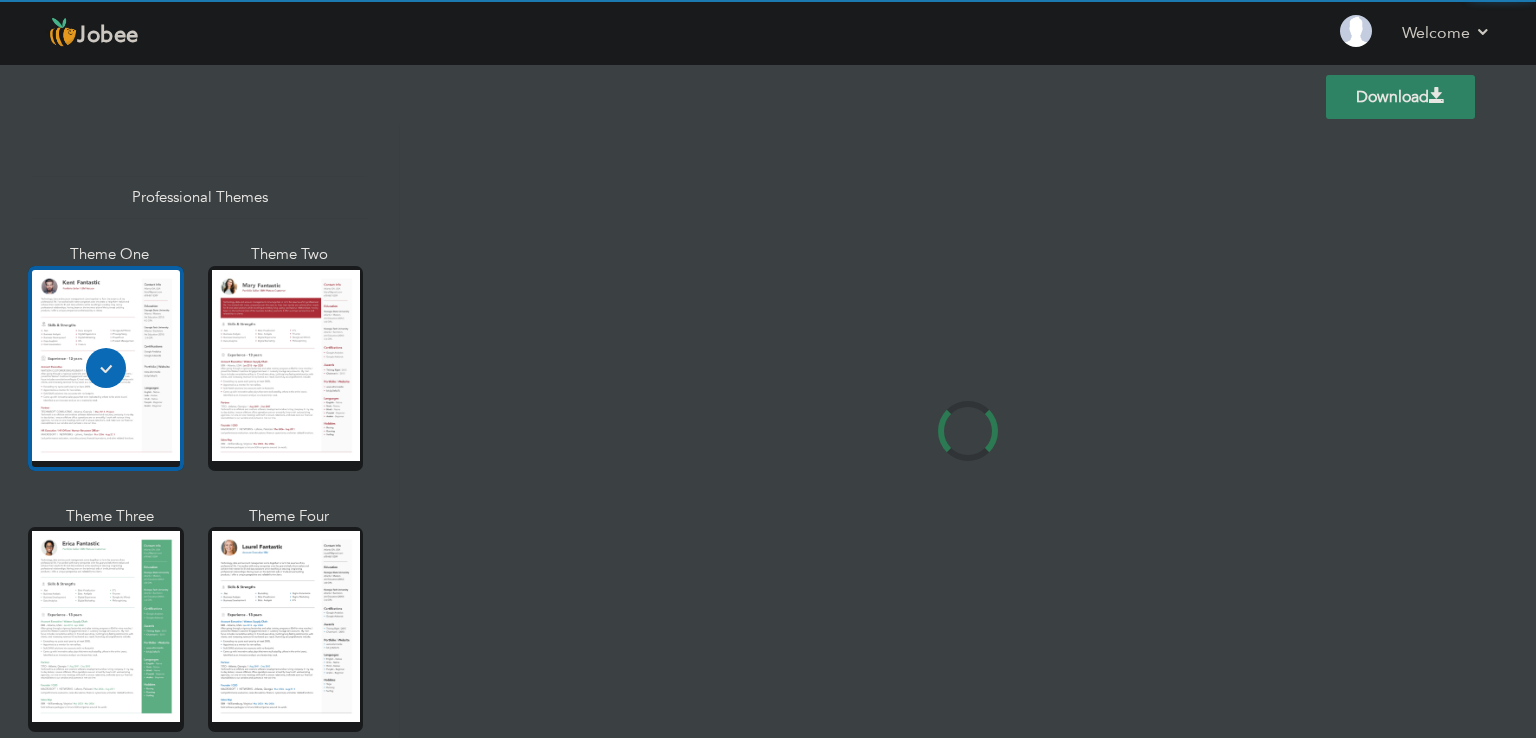 scroll, scrollTop: 0, scrollLeft: 0, axis: both 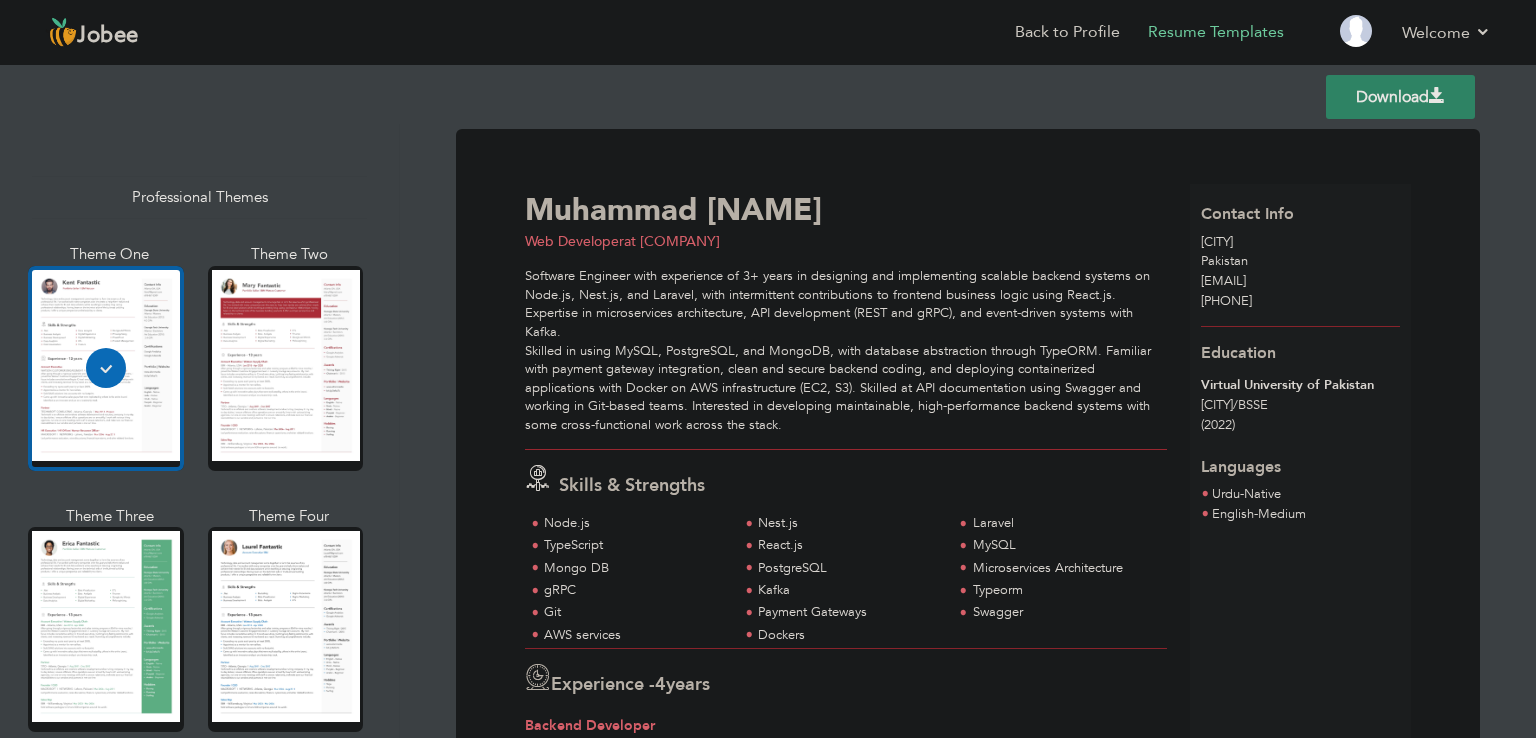 click on "Software Engineer with experience of 3+ years in designing and implementing scalable backend systems on Node.js, Nest.js, and Laravel, with intermittent contributions to frontend business logic using React.js. Expertise in microservices architecture, API development (REST and gRPC), and event-driven systems with Kafka.
Skilled in using MySQL, PostgreSQL, and MongoDB, with database abstraction through TypeORM. Familiar with payment gateway integration, clean and secure backend coding, and deploying containerized applications with Docker on AWS infrastructure (EC2, S3). Skilled at API documentation using Swagger and working in Git-based teams. Interested in developing maintainable, high-performance backend systems with some cross-functional work across the stack." at bounding box center (846, 350) 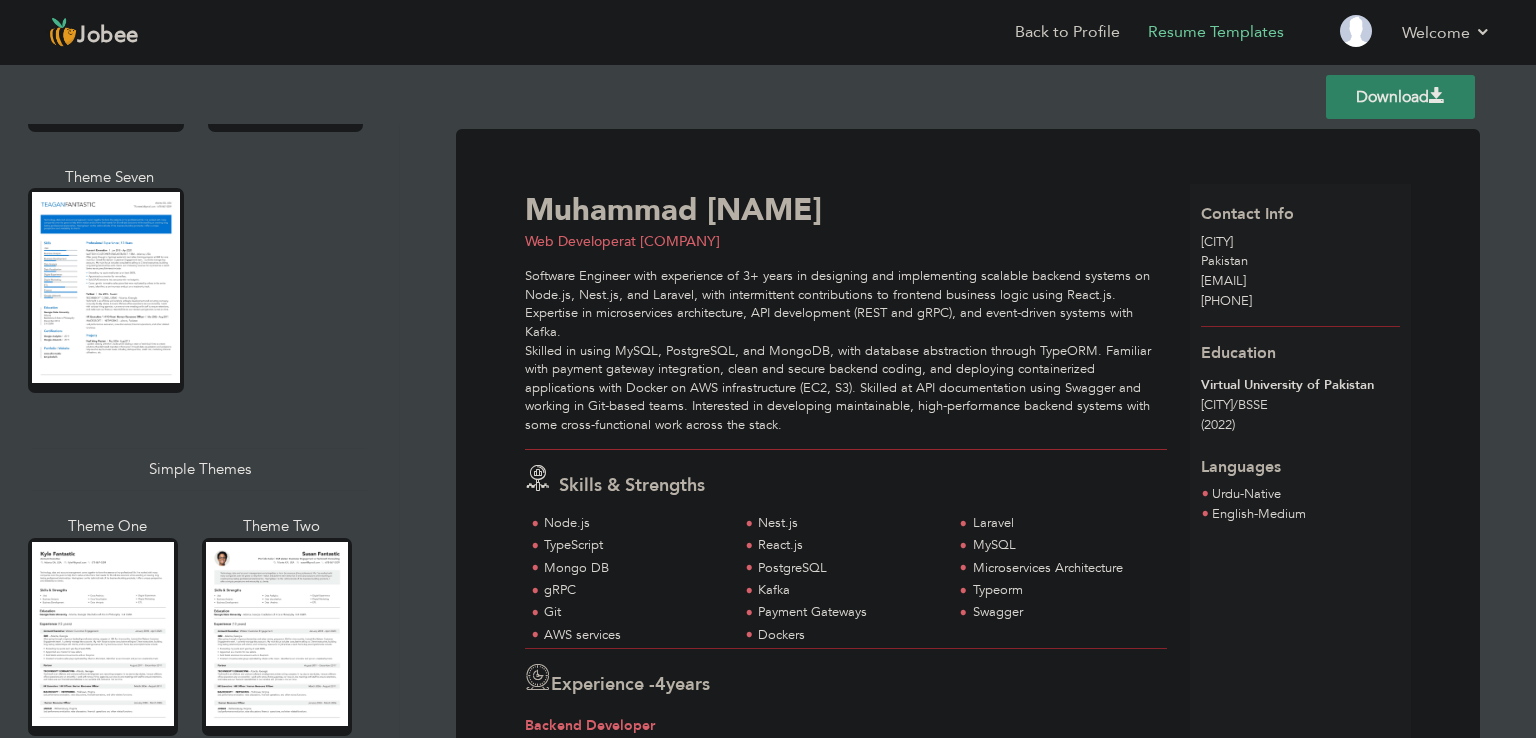 scroll, scrollTop: 3467, scrollLeft: 0, axis: vertical 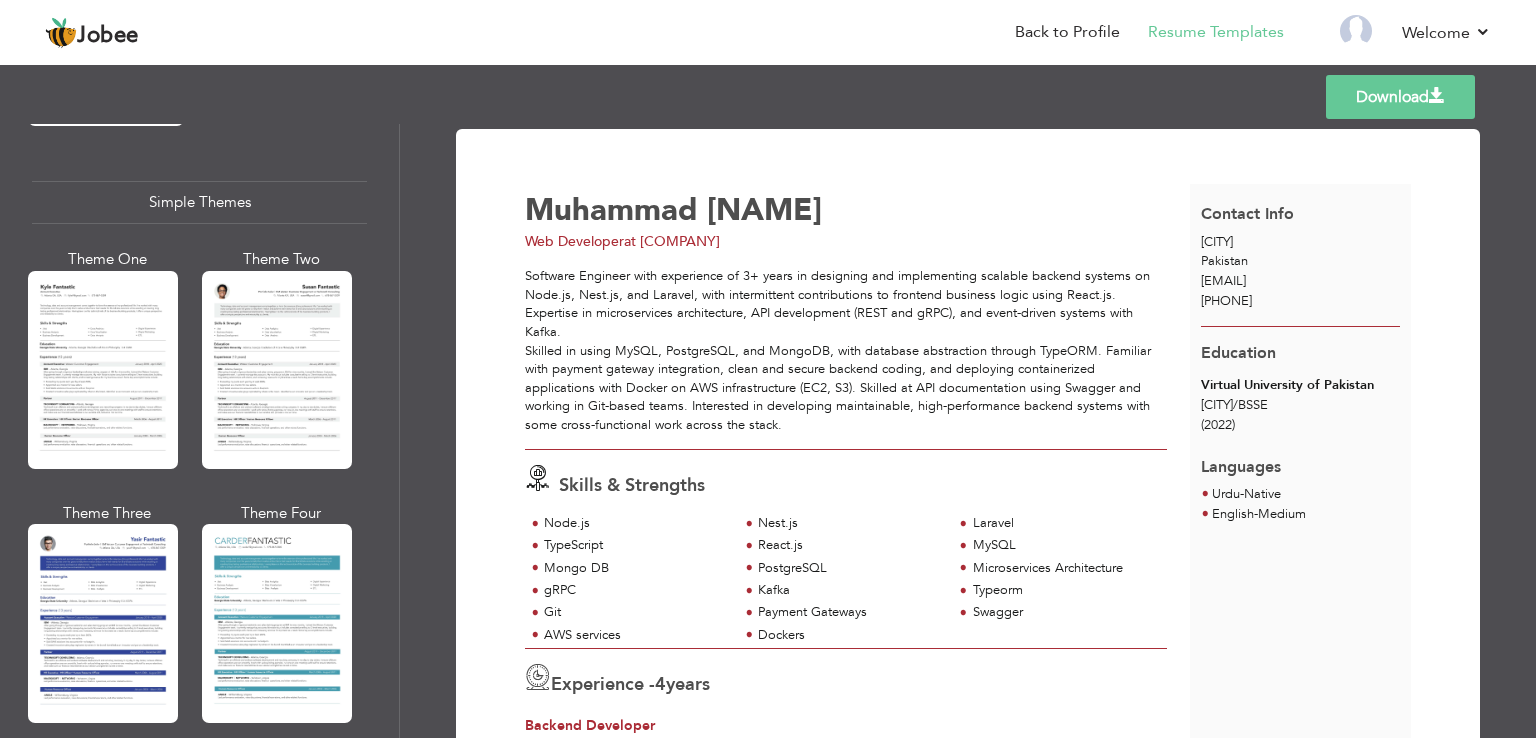 click on "Muhammad   Faiz" at bounding box center [863, 210] 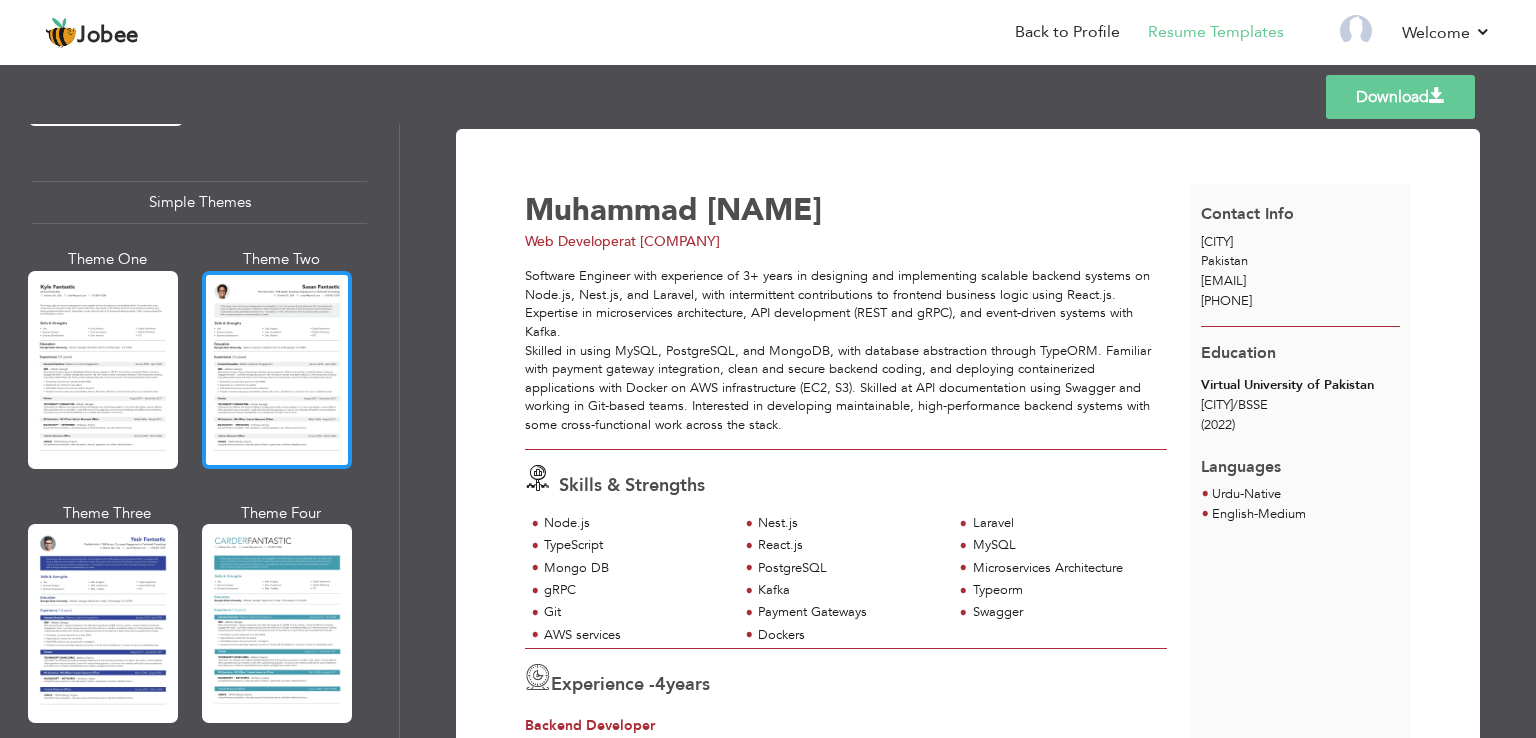 click at bounding box center (277, 370) 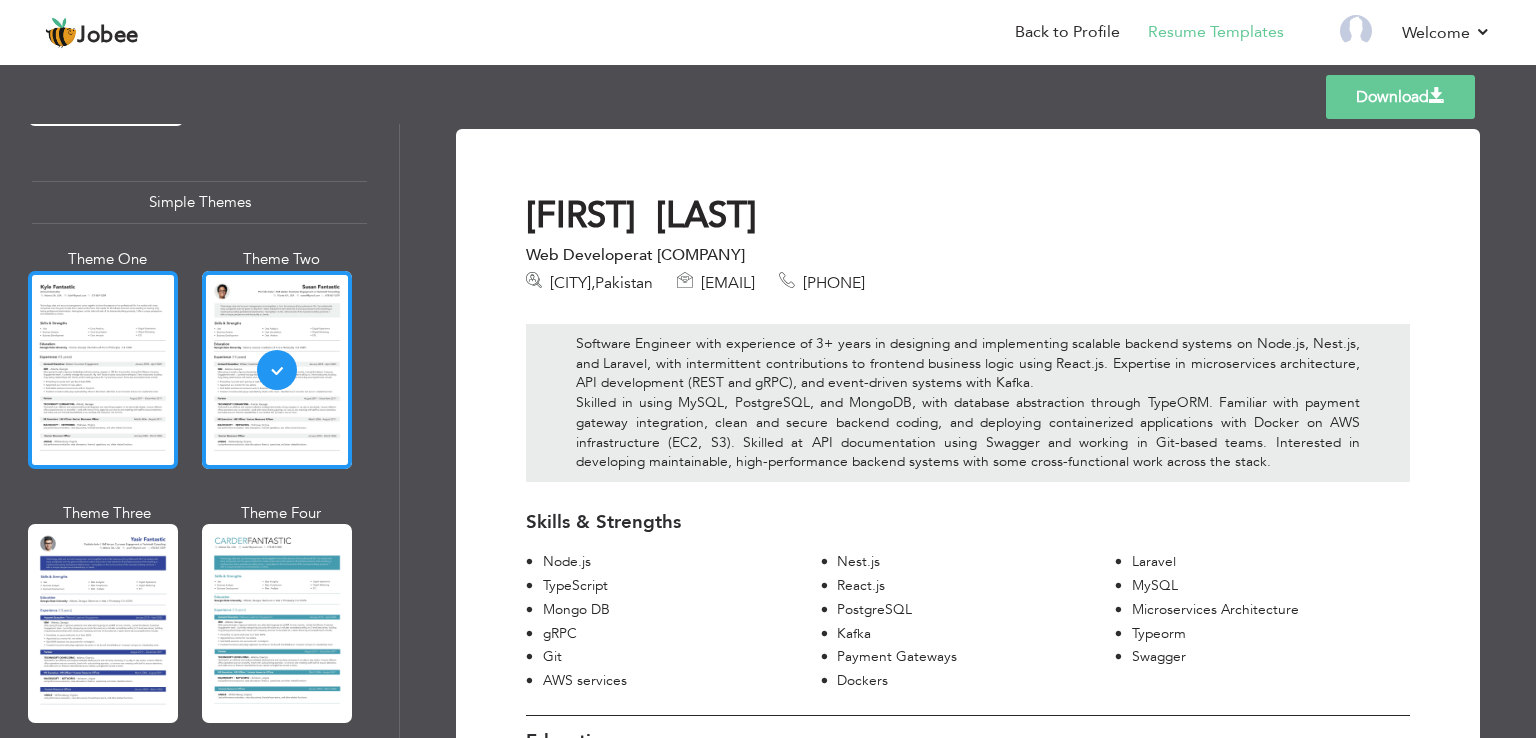 click at bounding box center (103, 370) 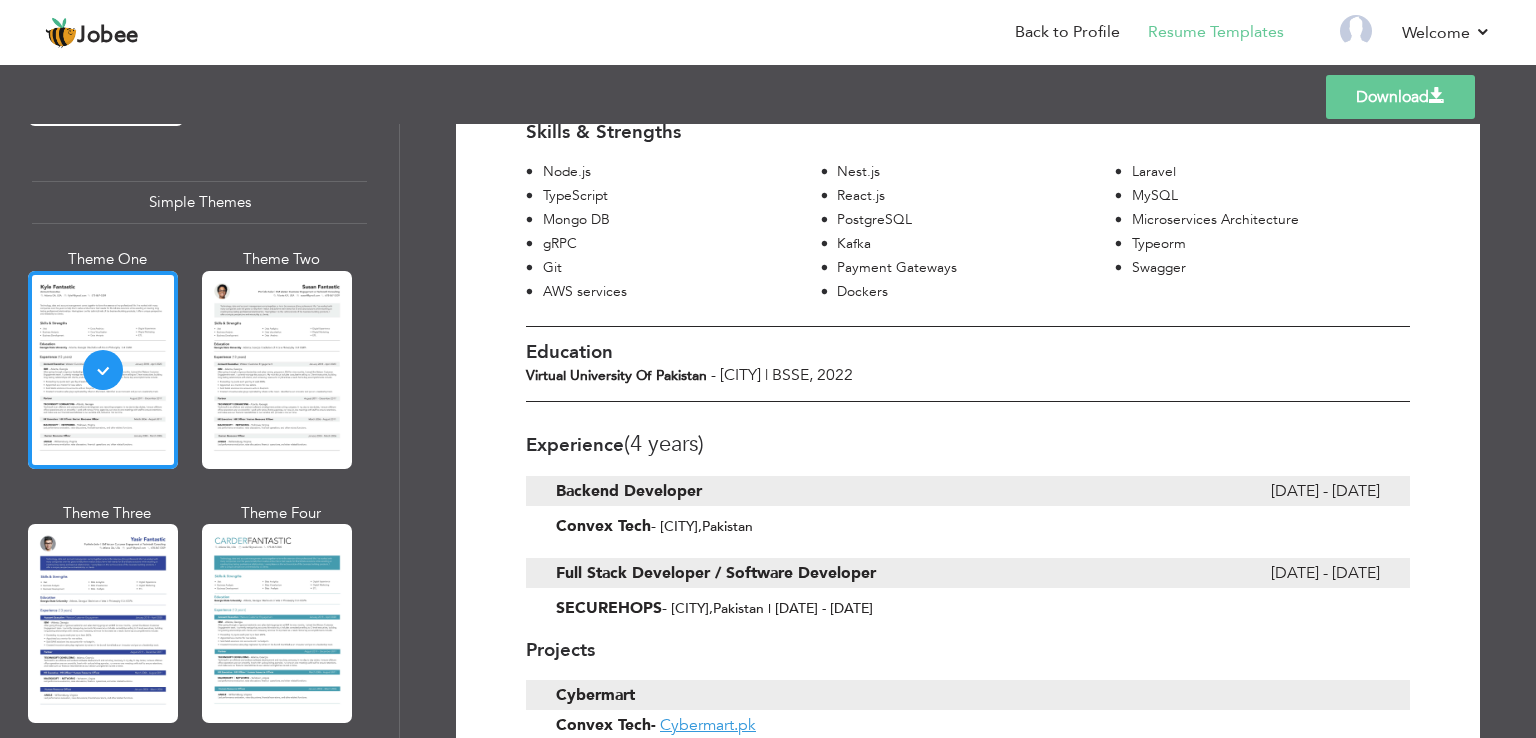 scroll, scrollTop: 500, scrollLeft: 0, axis: vertical 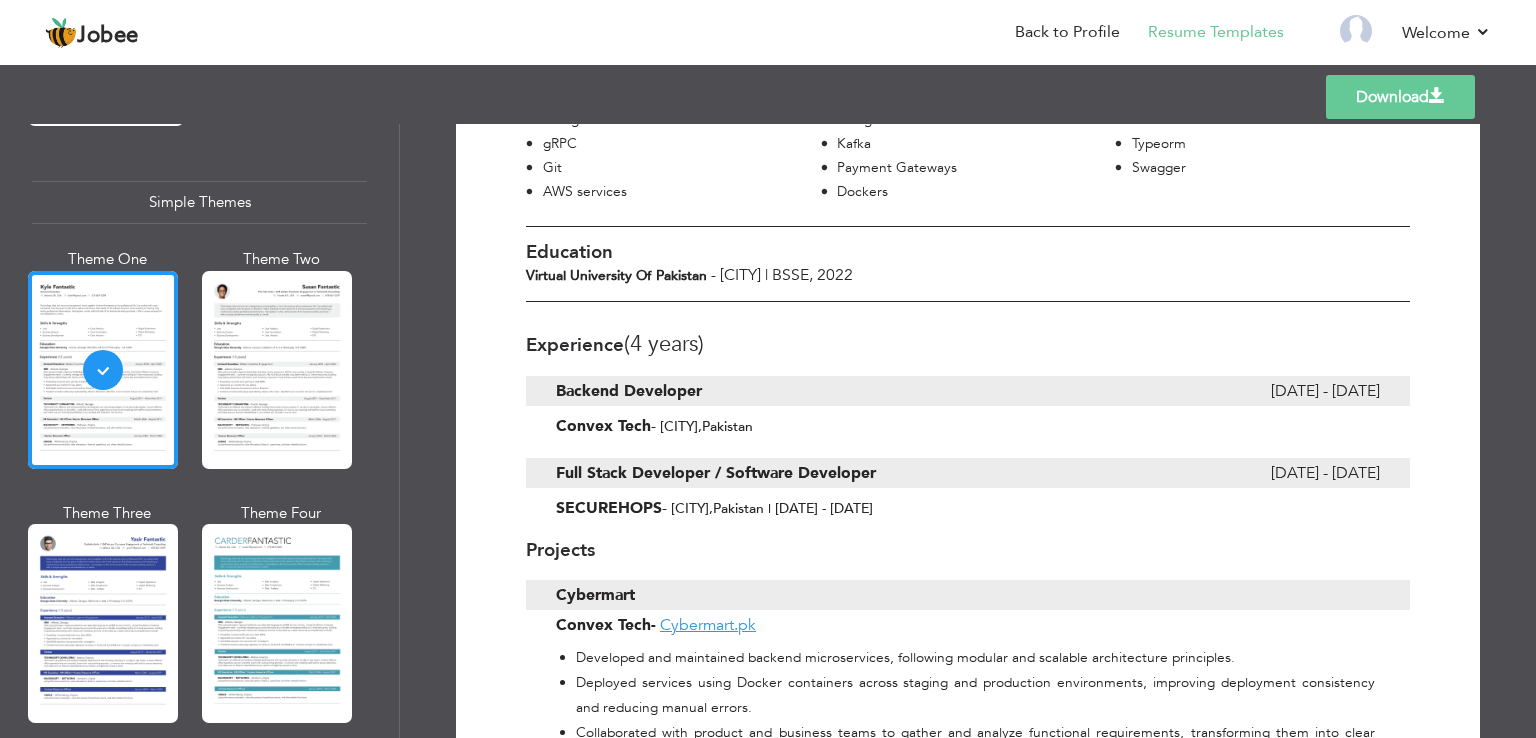 click on "[ROLE] / [ROLE]" at bounding box center [716, 473] 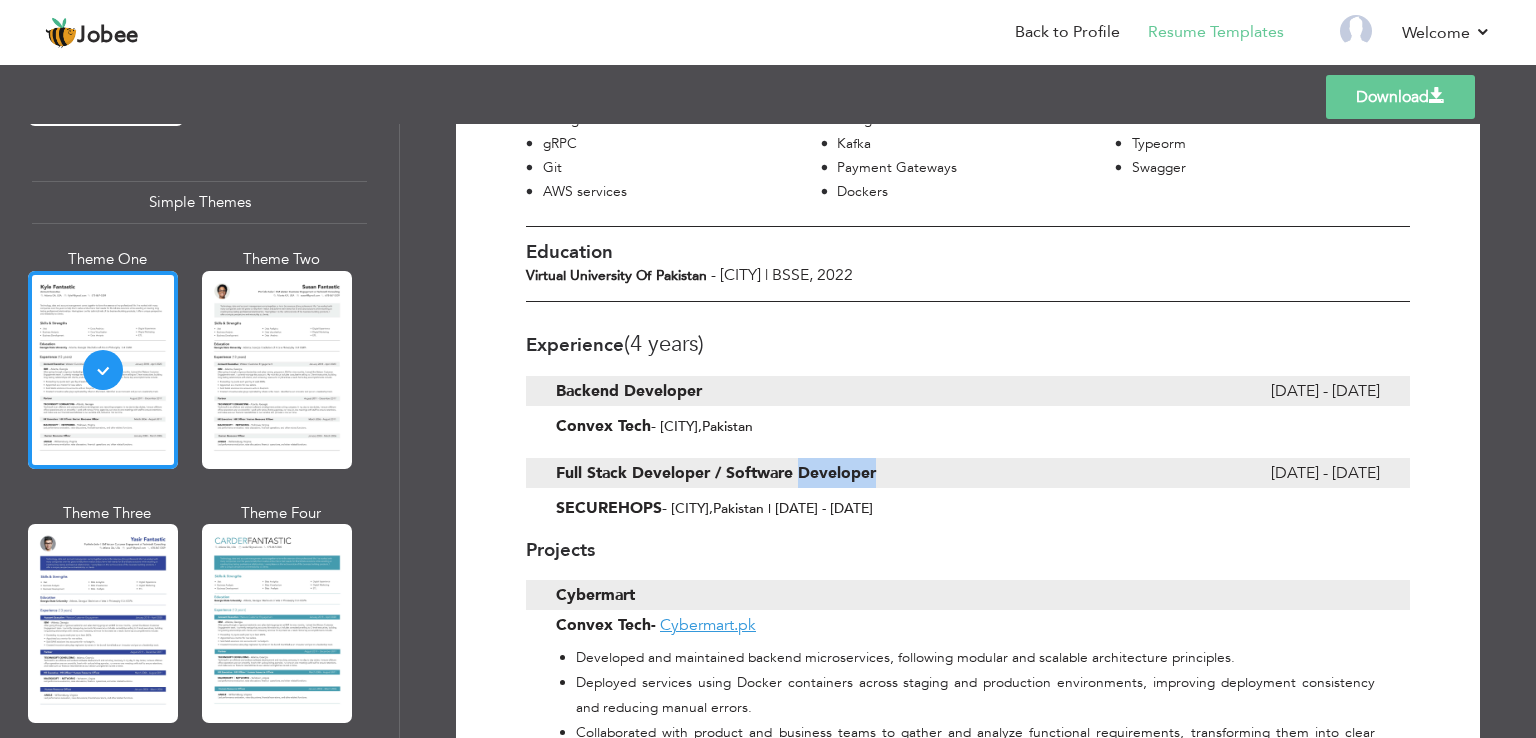 click on "[ROLE] / [ROLE]" at bounding box center (716, 473) 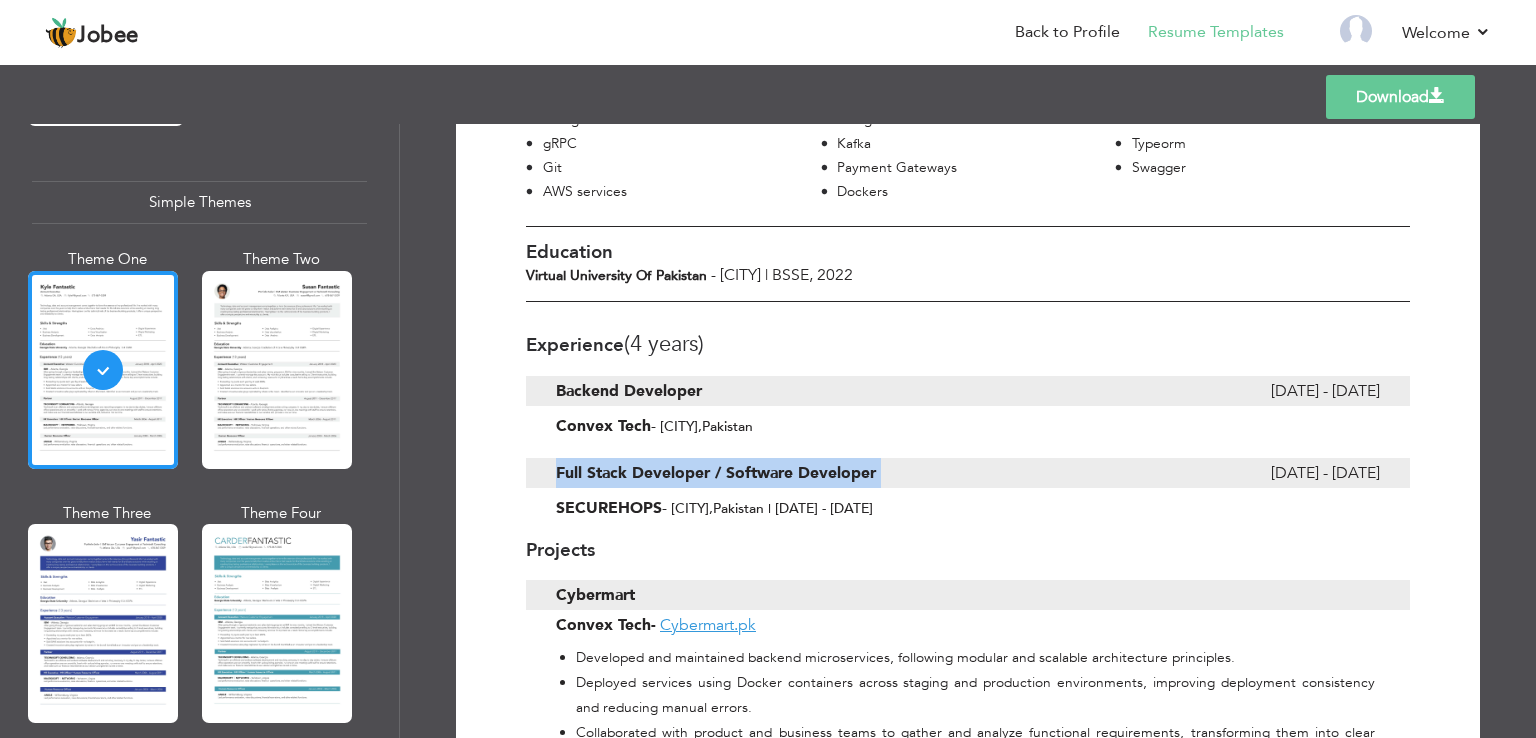 click on "[ROLE] / [ROLE]" at bounding box center [716, 473] 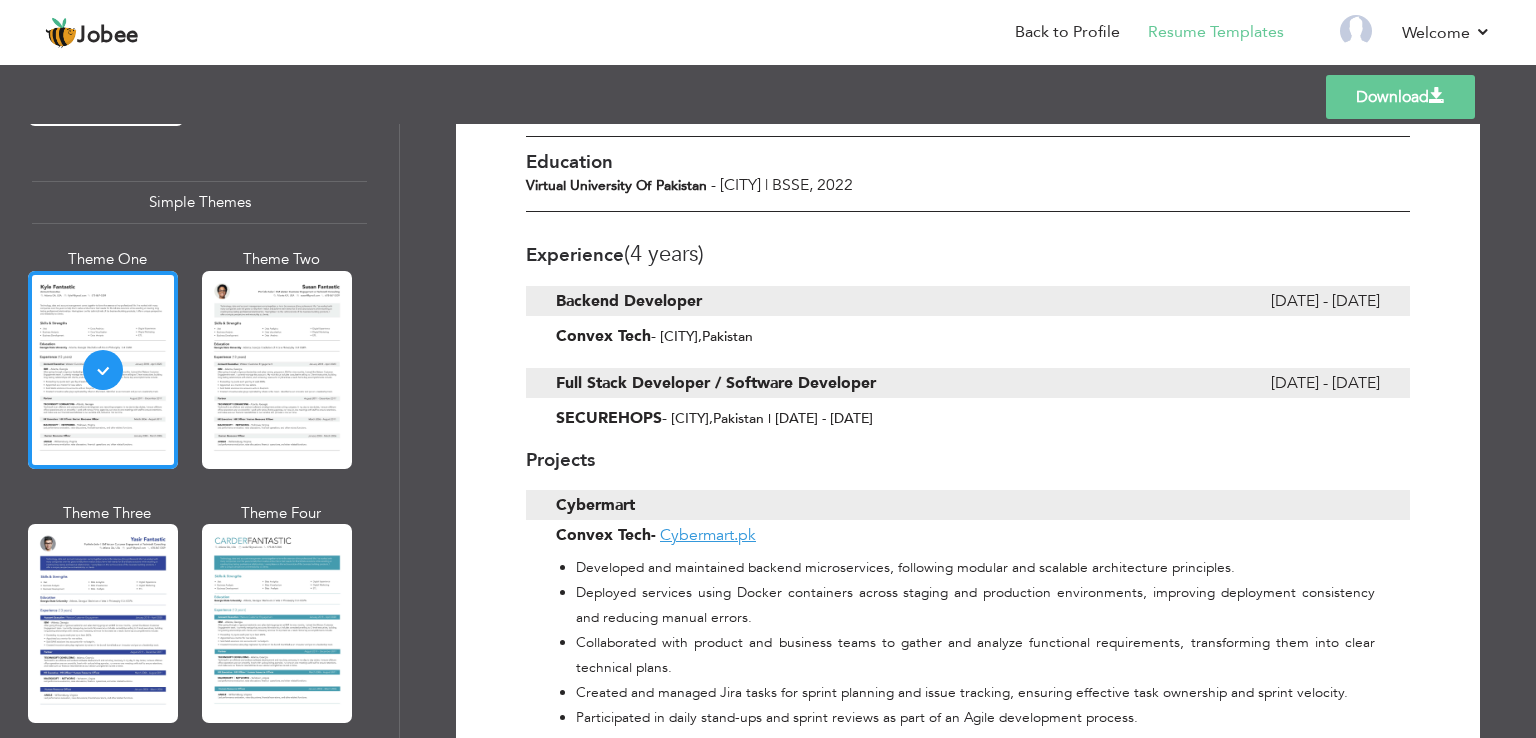 scroll, scrollTop: 300, scrollLeft: 0, axis: vertical 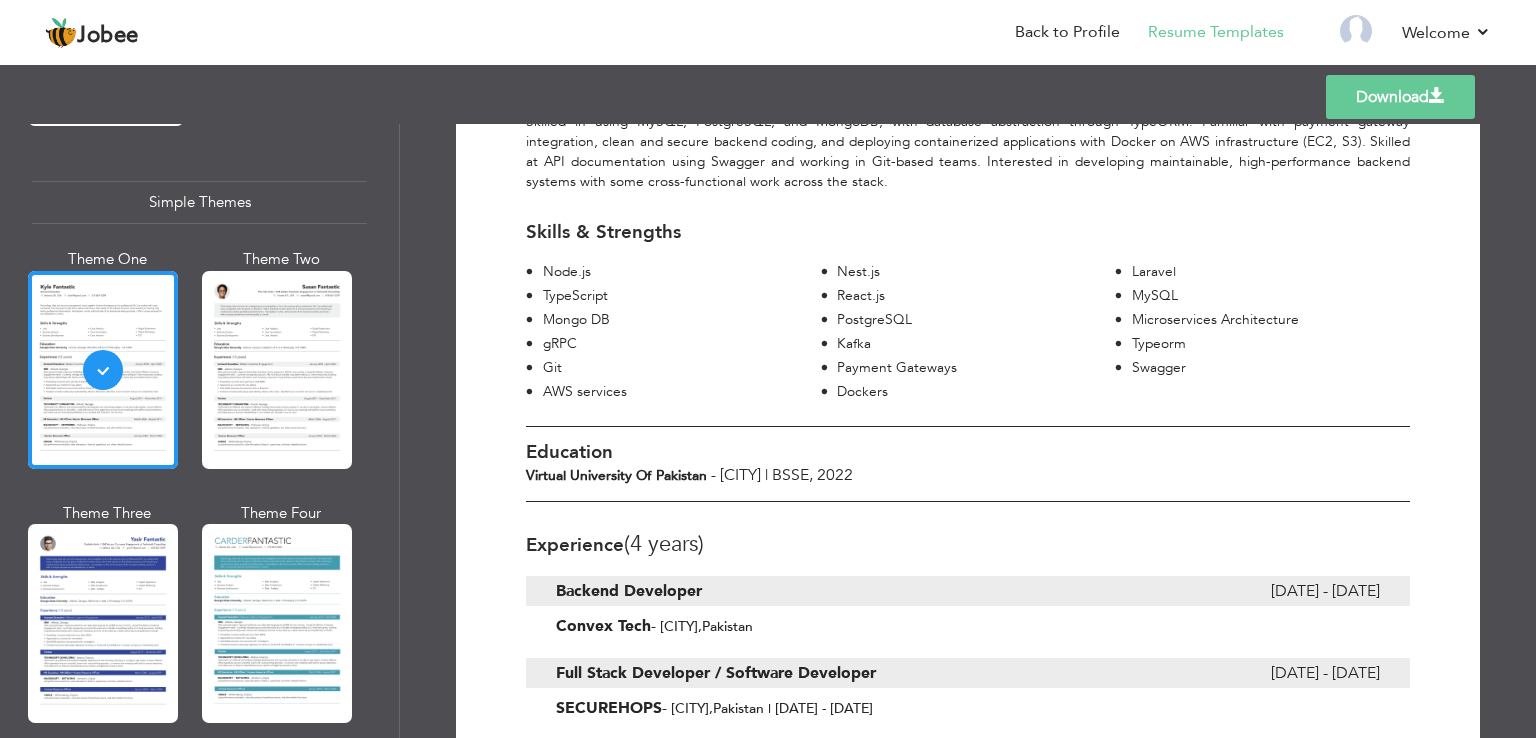 click on "Download" at bounding box center (1400, 97) 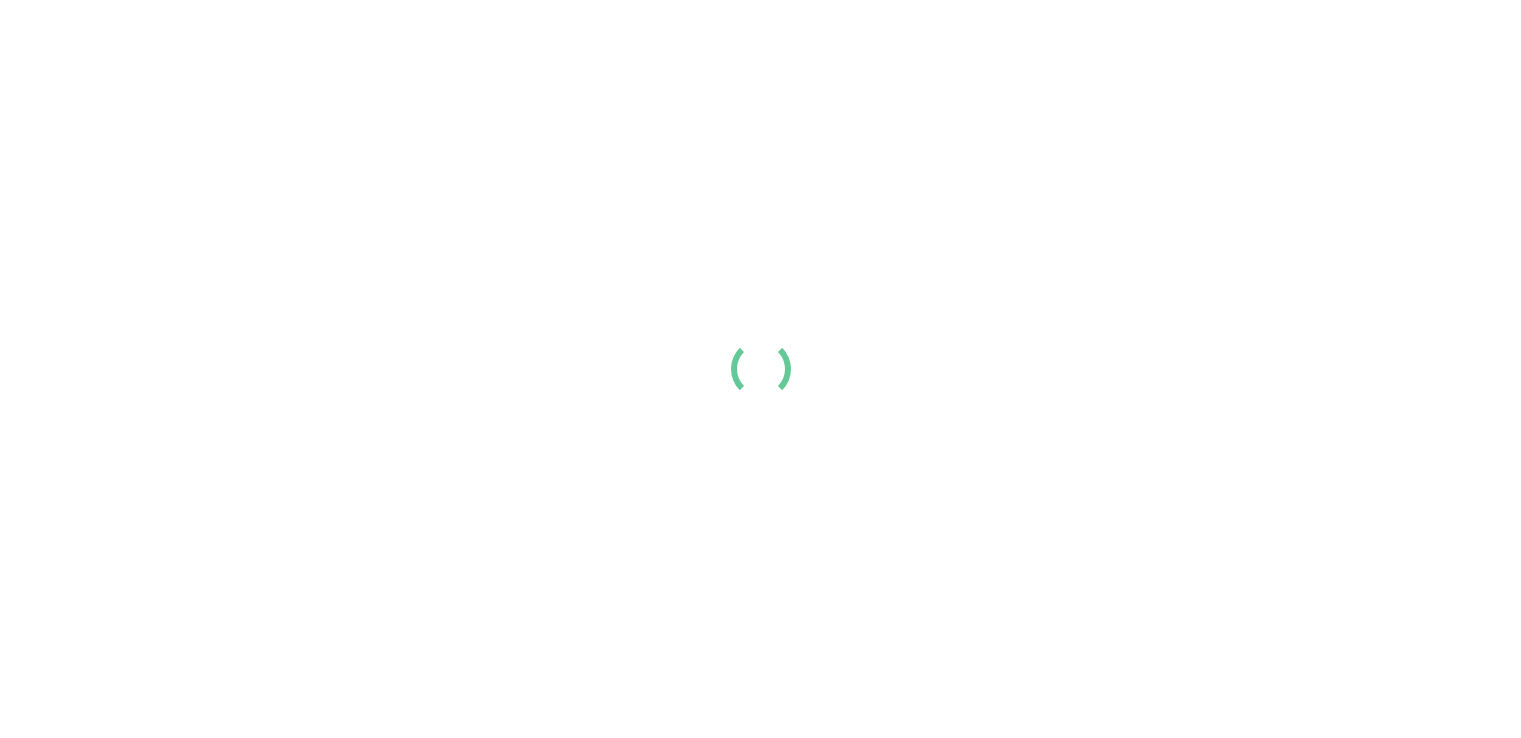 scroll, scrollTop: 0, scrollLeft: 0, axis: both 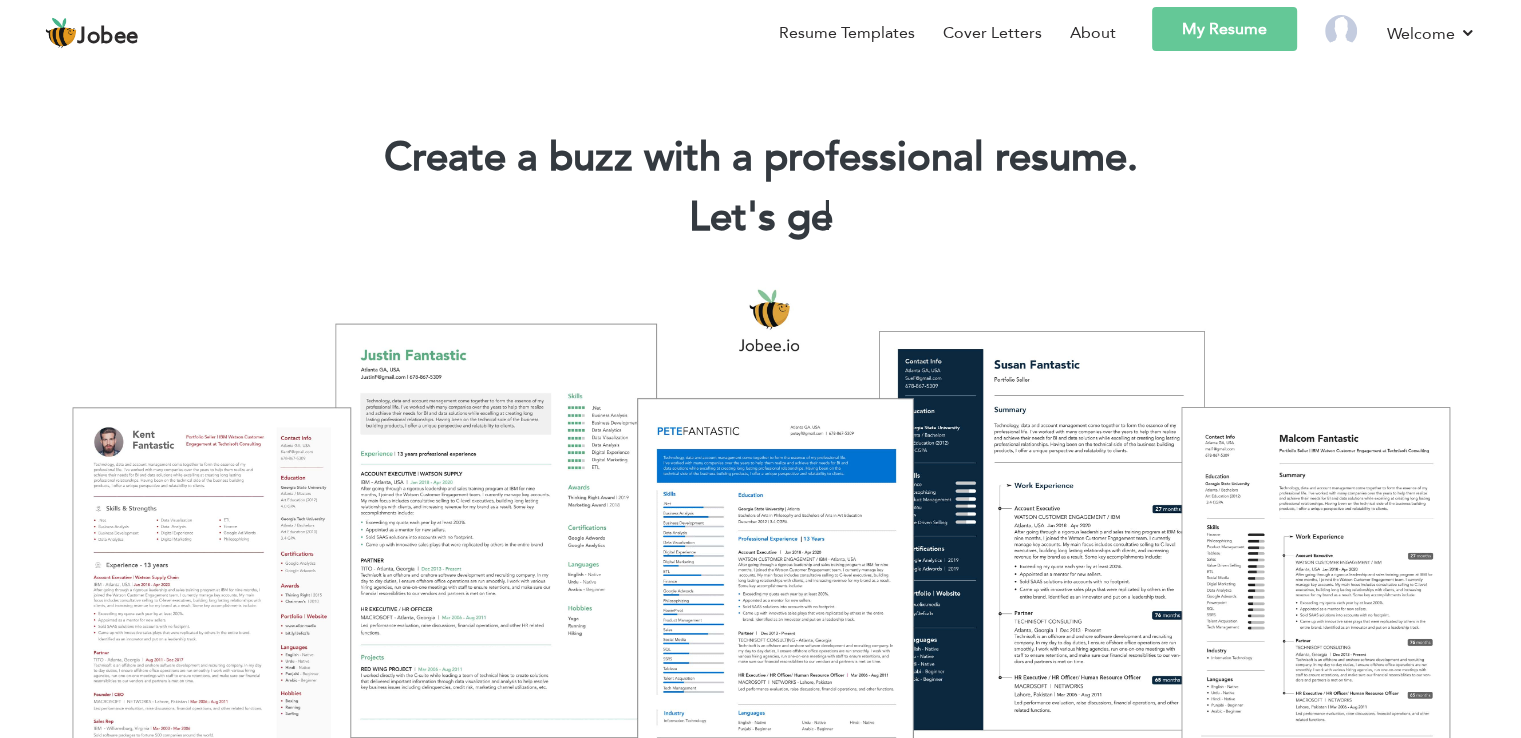 click on "My Resume" at bounding box center [1224, 29] 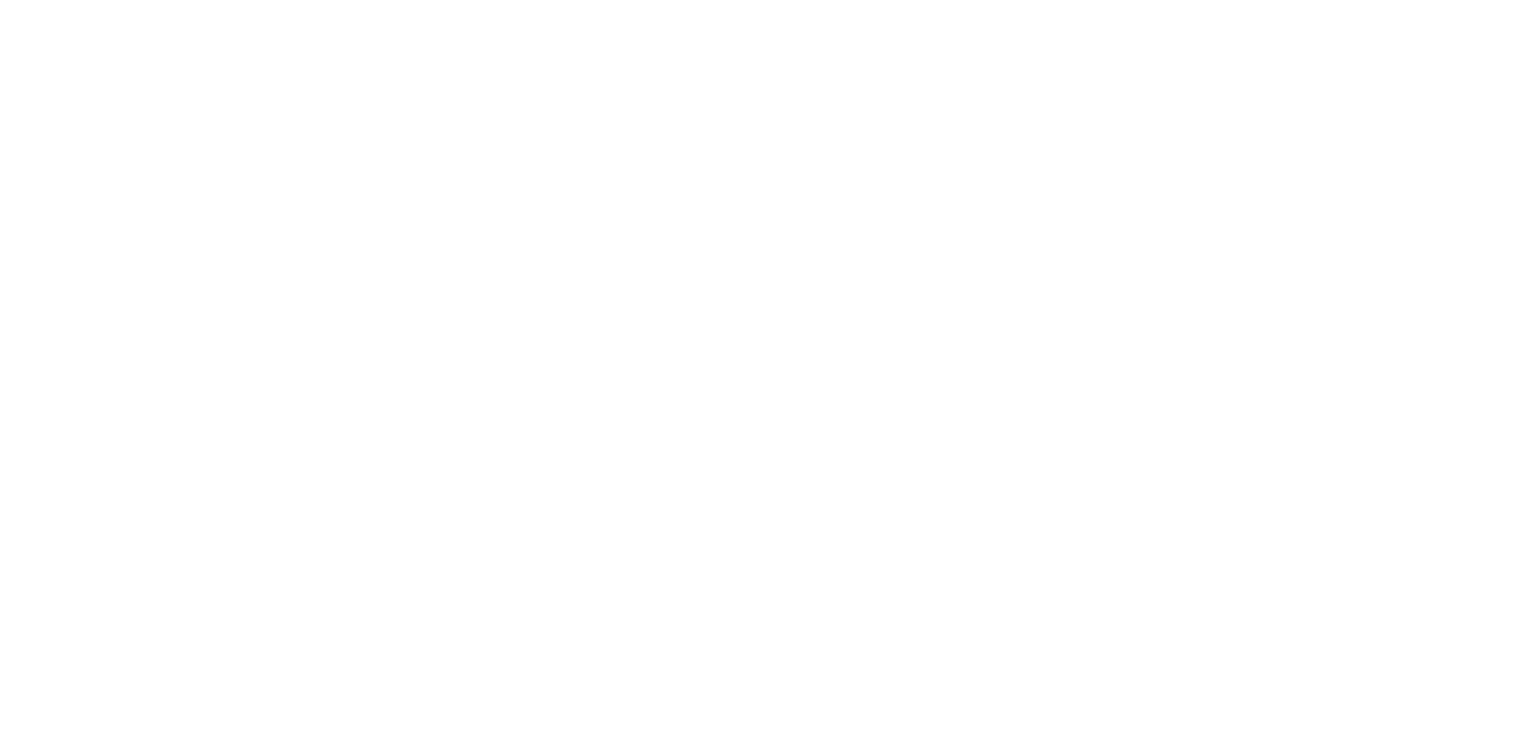 scroll, scrollTop: 0, scrollLeft: 0, axis: both 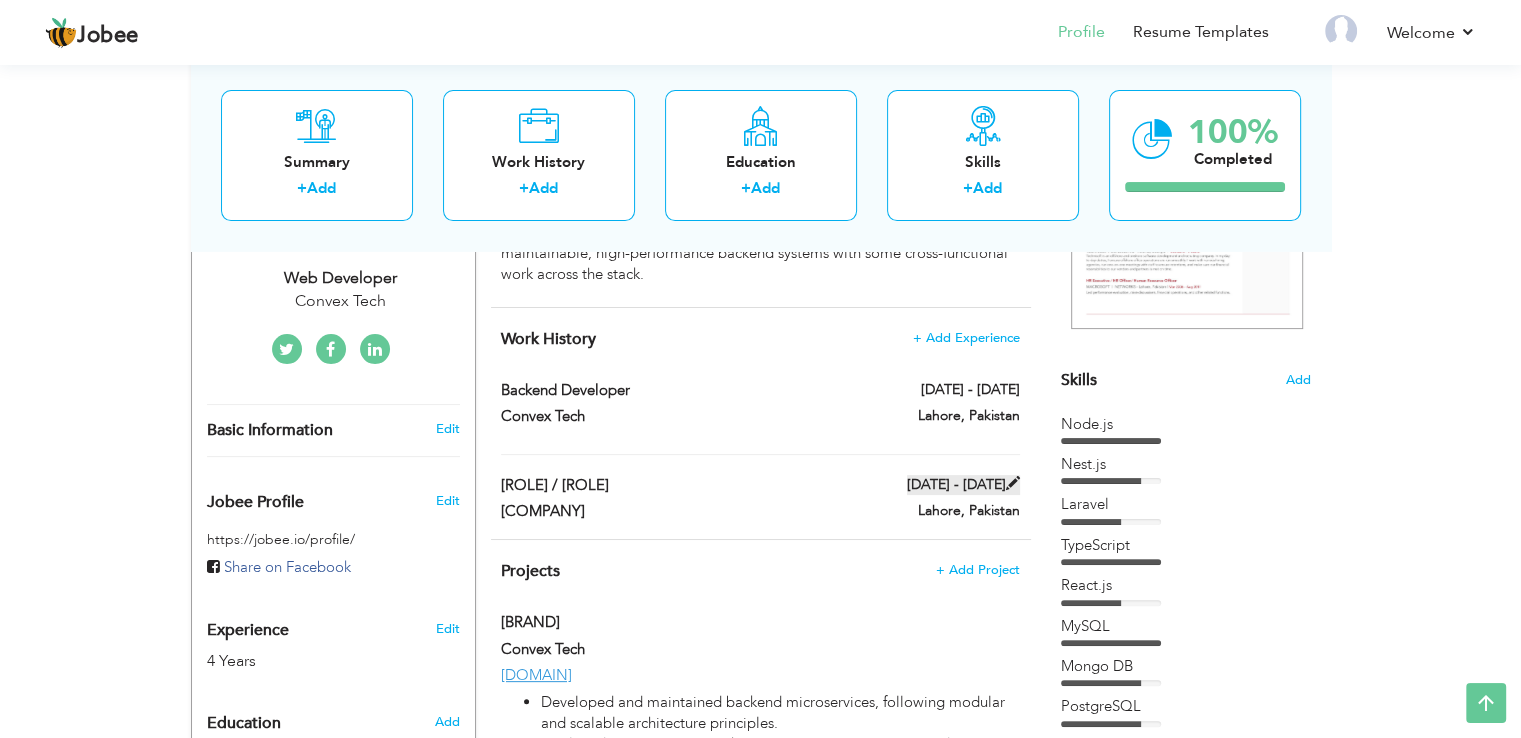 click at bounding box center (1013, 483) 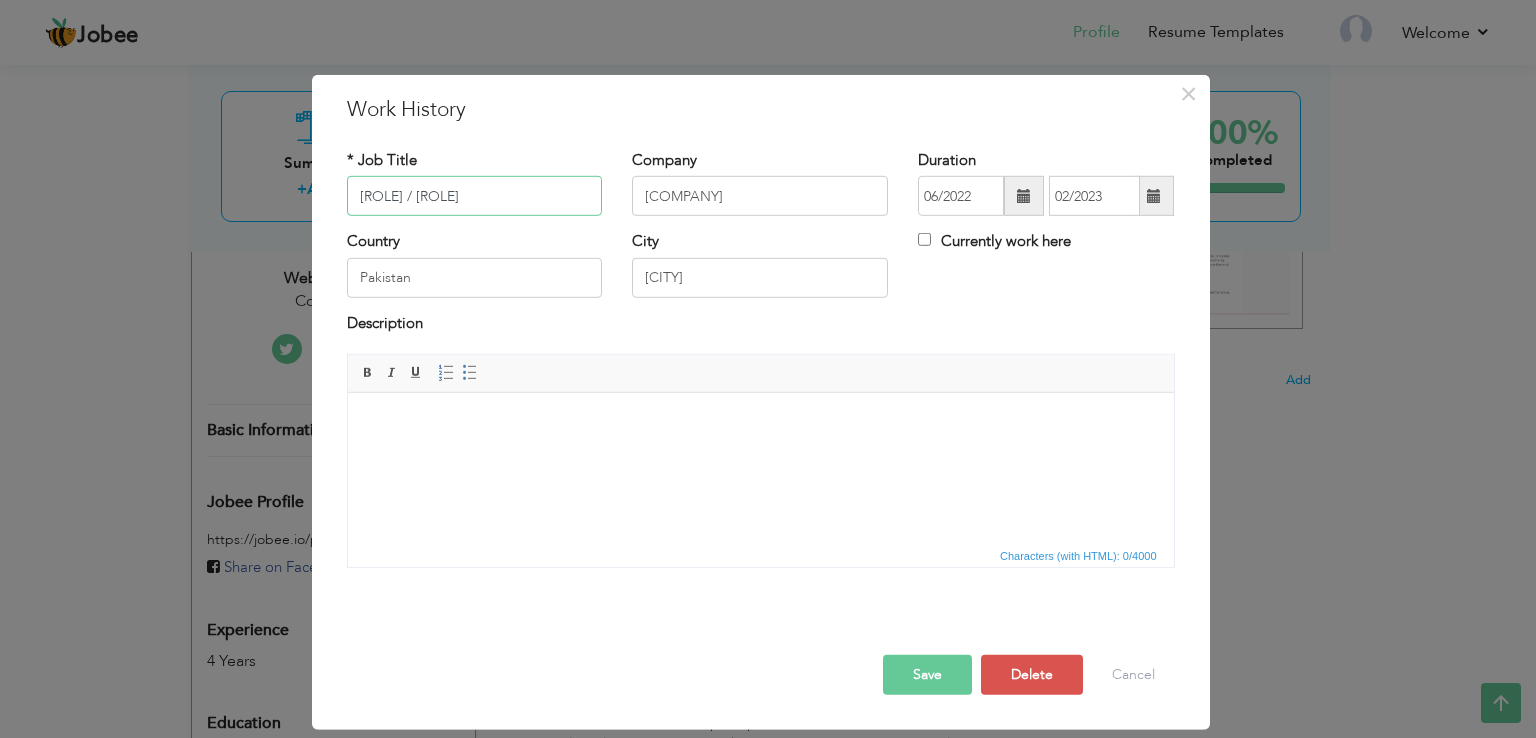 scroll, scrollTop: 0, scrollLeft: 32, axis: horizontal 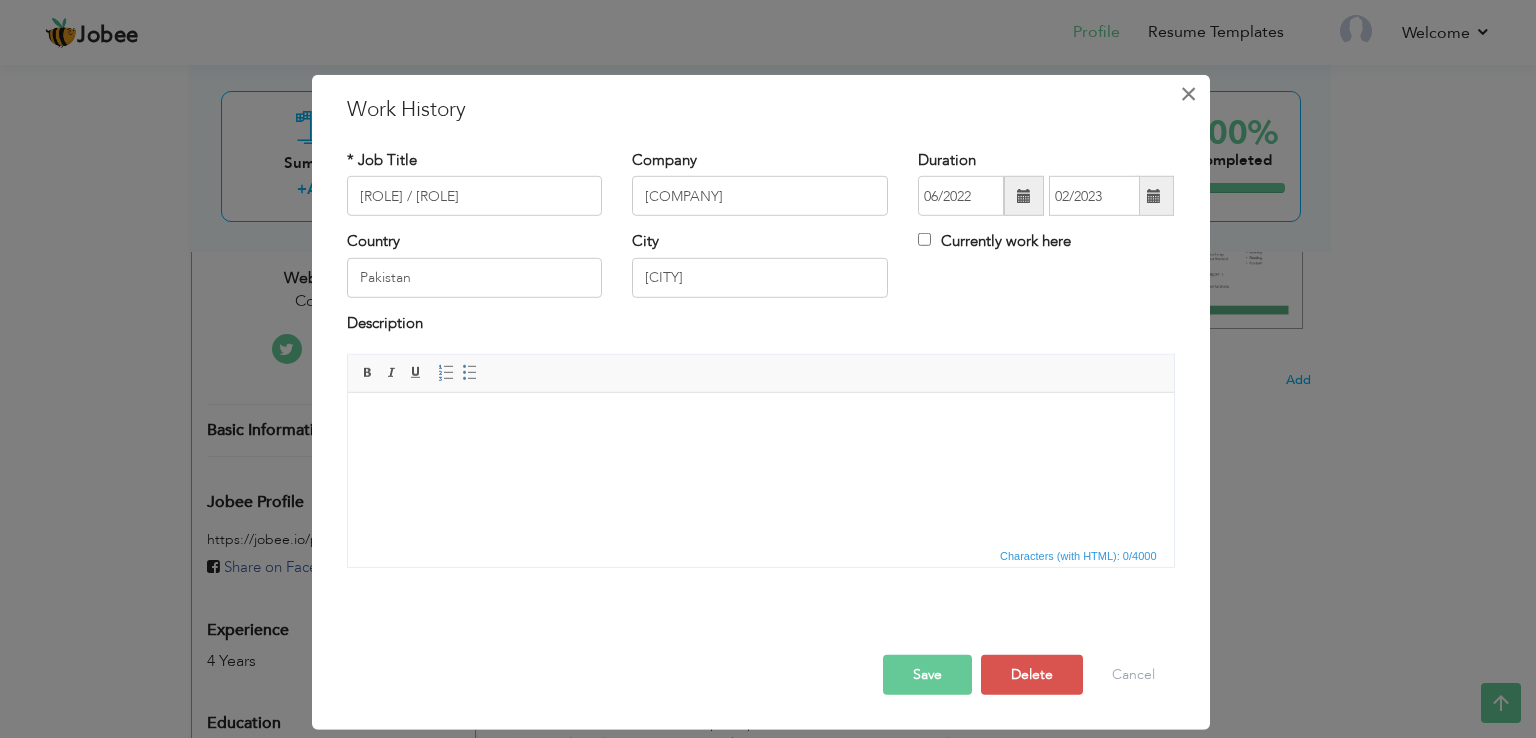 click on "×" at bounding box center (1188, 94) 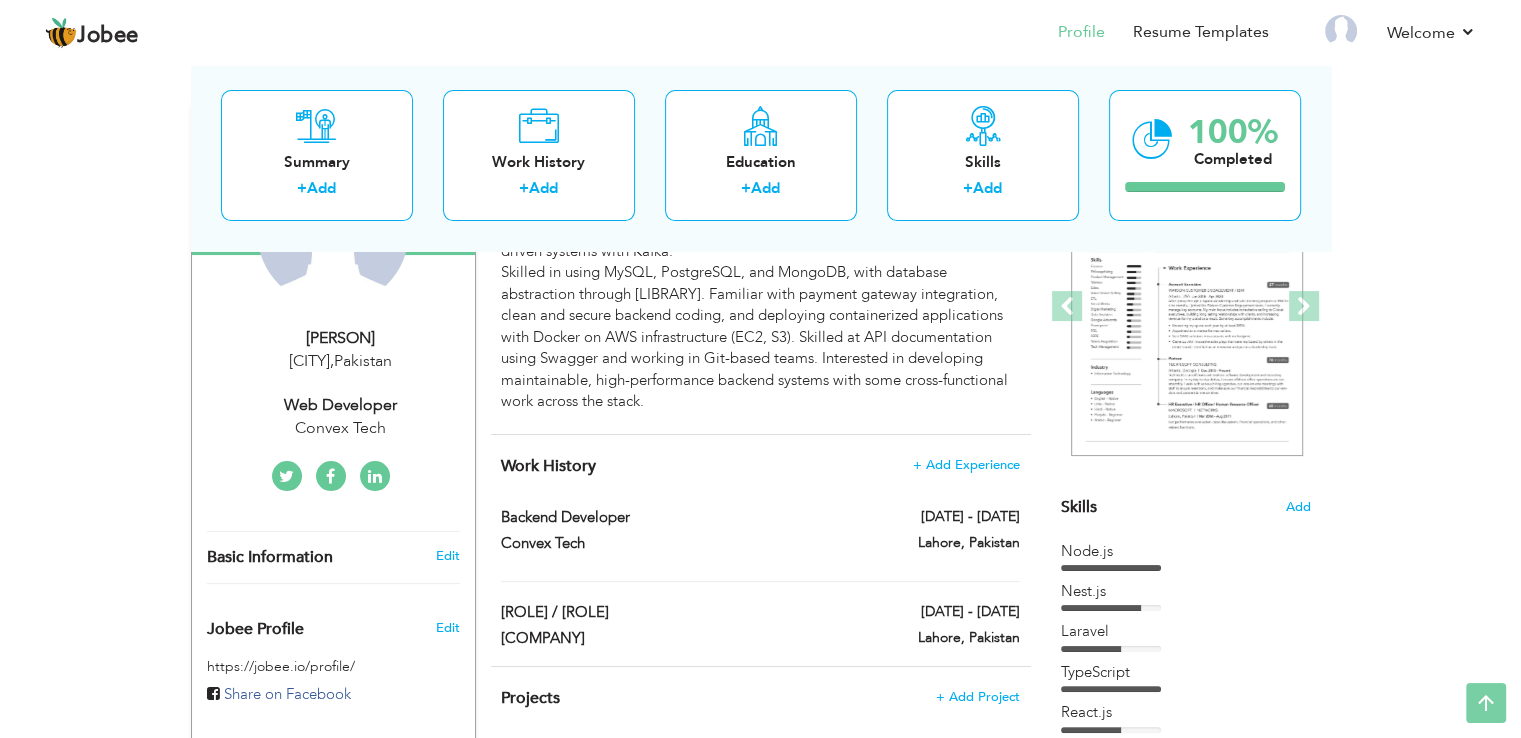 scroll, scrollTop: 0, scrollLeft: 0, axis: both 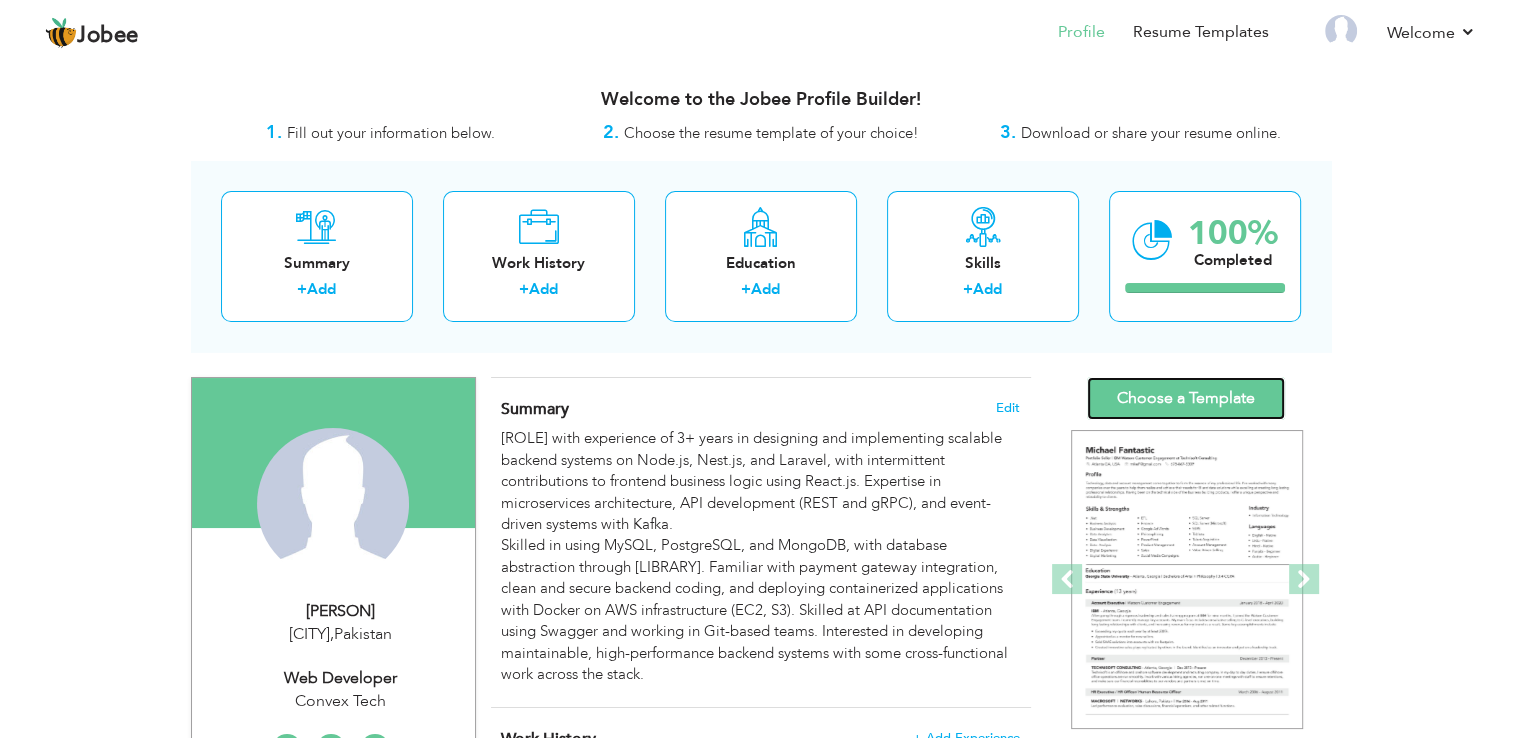 click on "Choose a Template" at bounding box center (1186, 398) 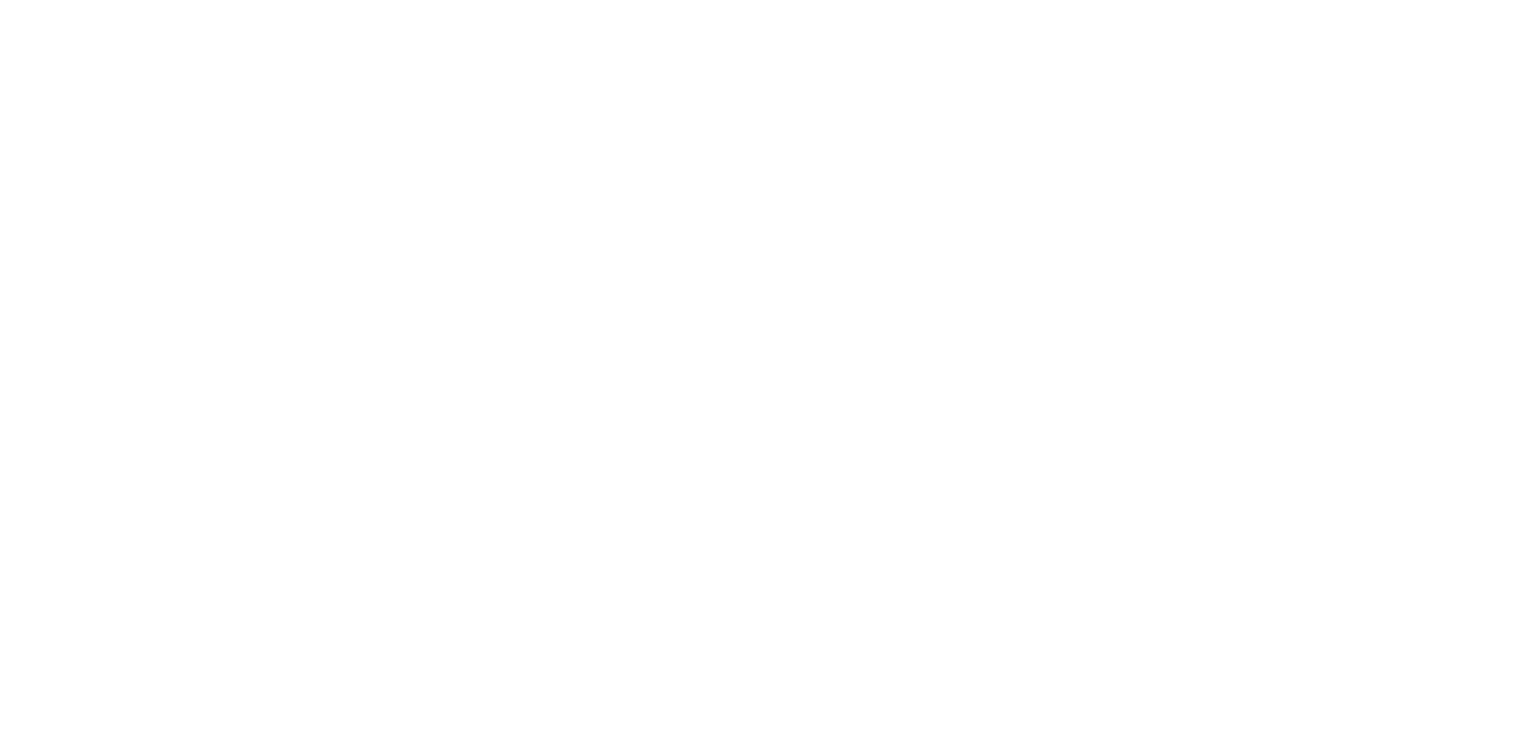 scroll, scrollTop: 0, scrollLeft: 0, axis: both 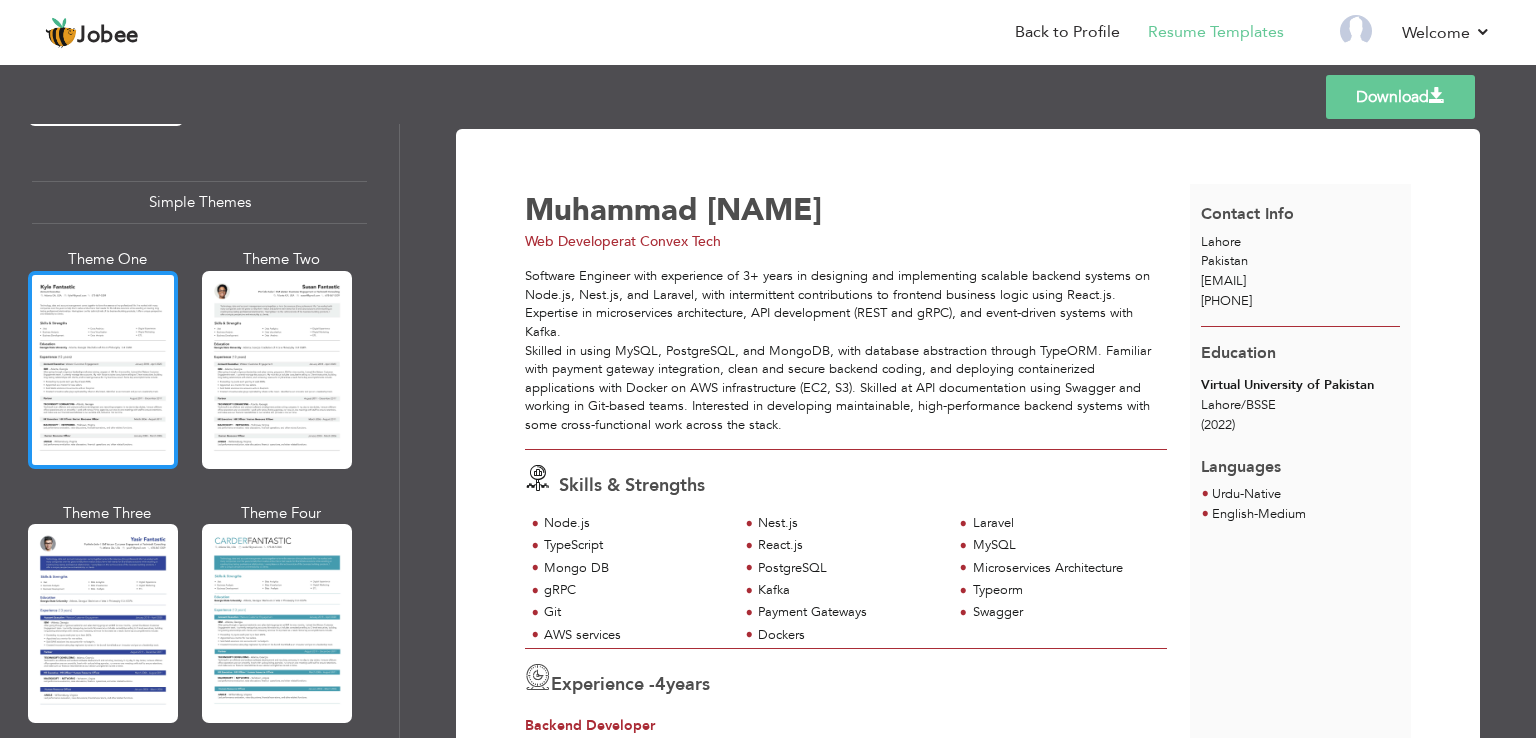 click at bounding box center [103, 370] 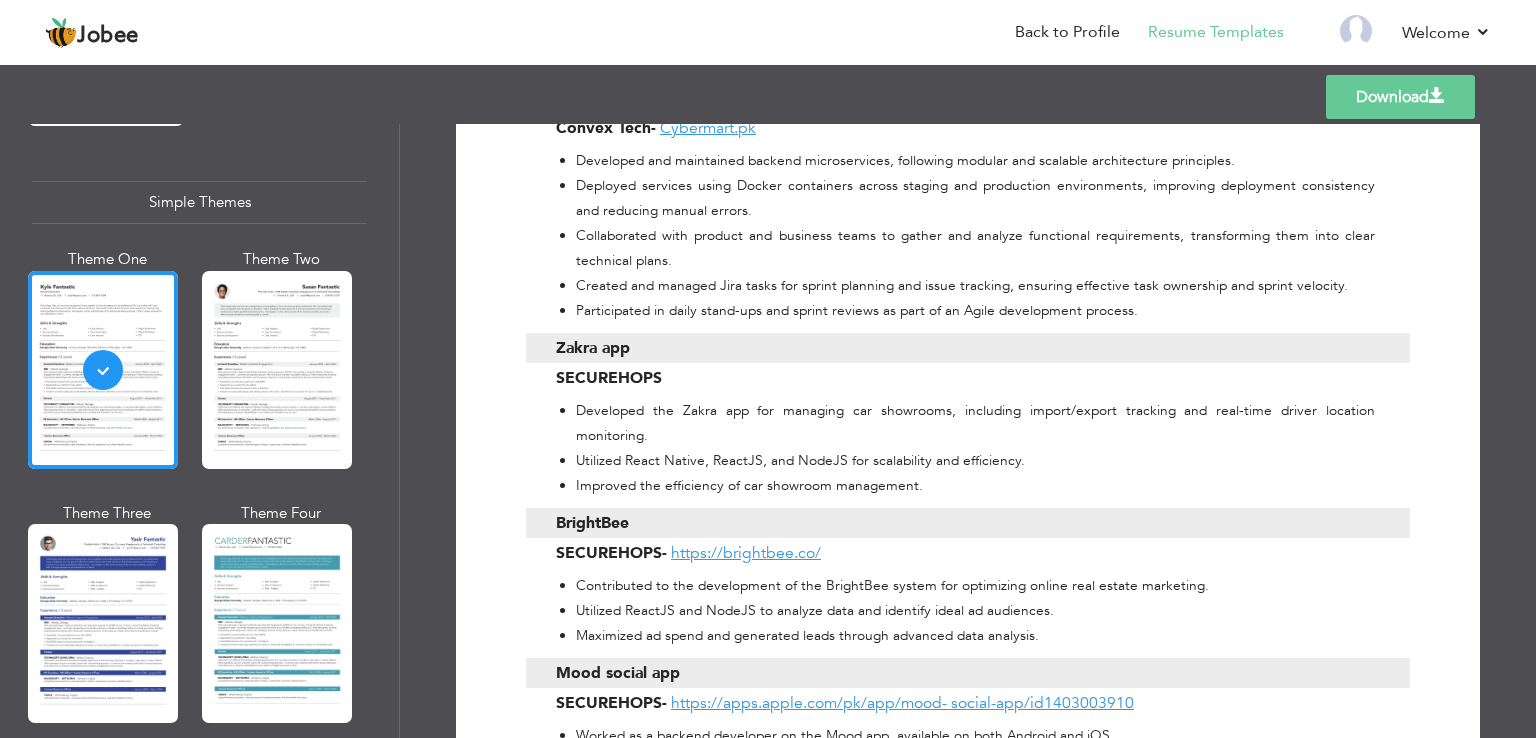 scroll, scrollTop: 1000, scrollLeft: 0, axis: vertical 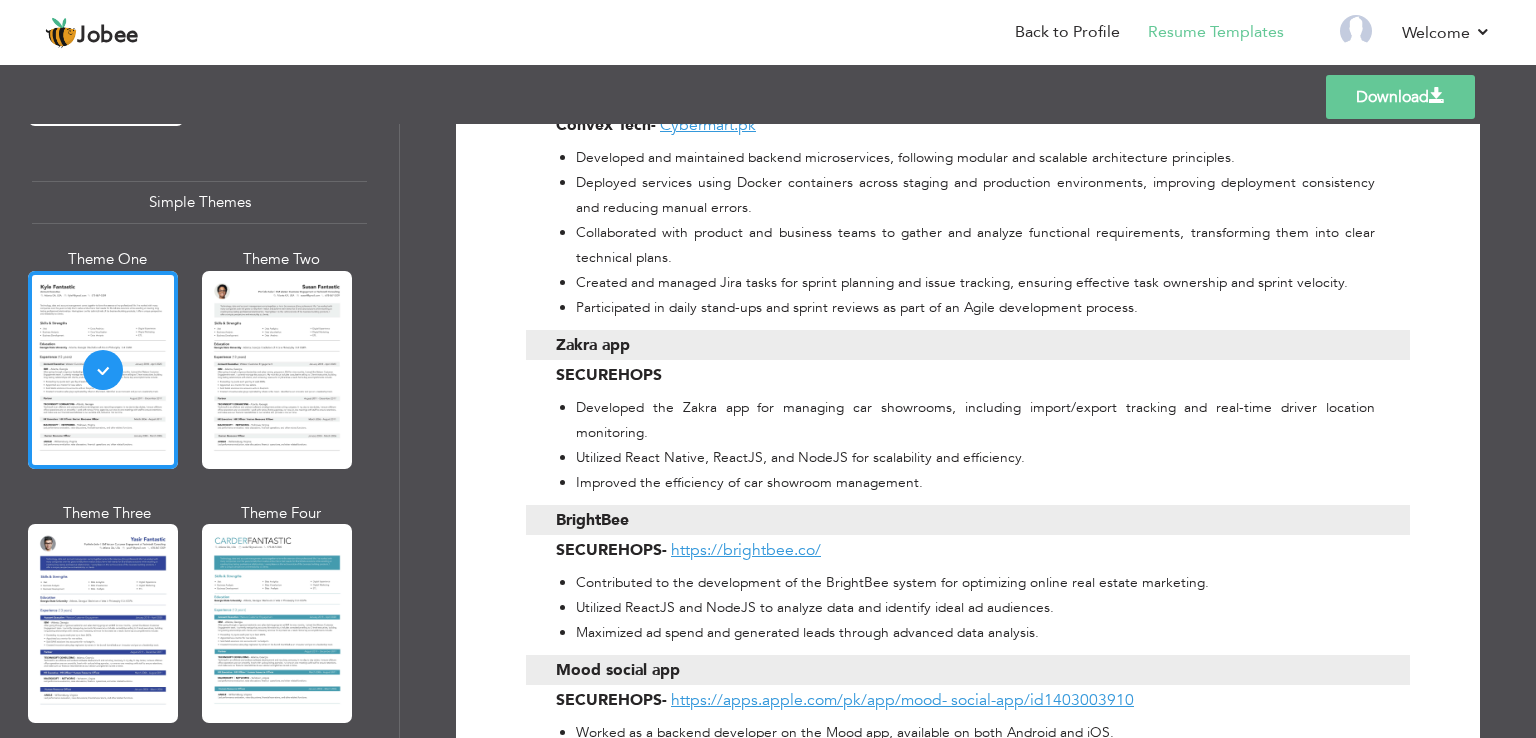 click on "Download" at bounding box center [1400, 97] 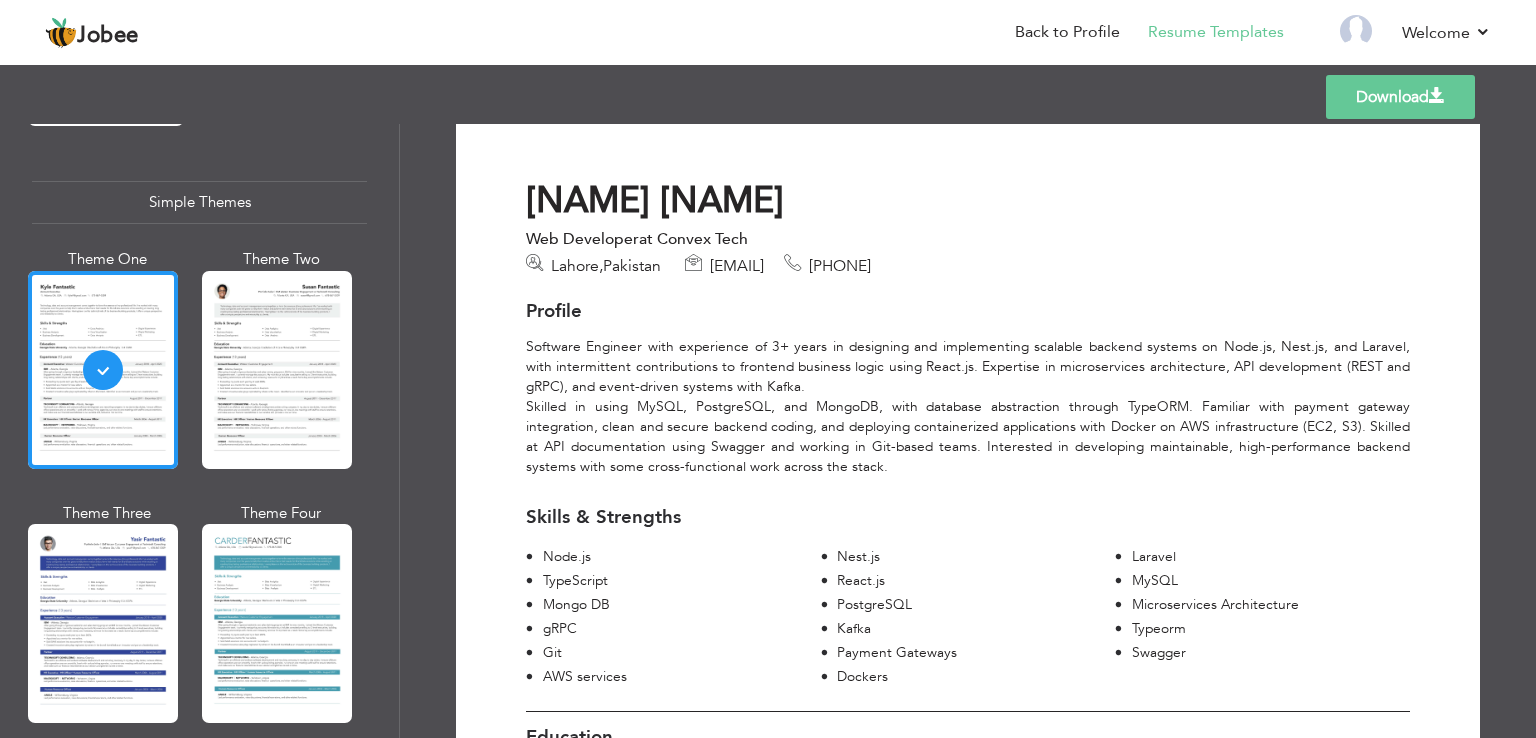 scroll, scrollTop: 0, scrollLeft: 0, axis: both 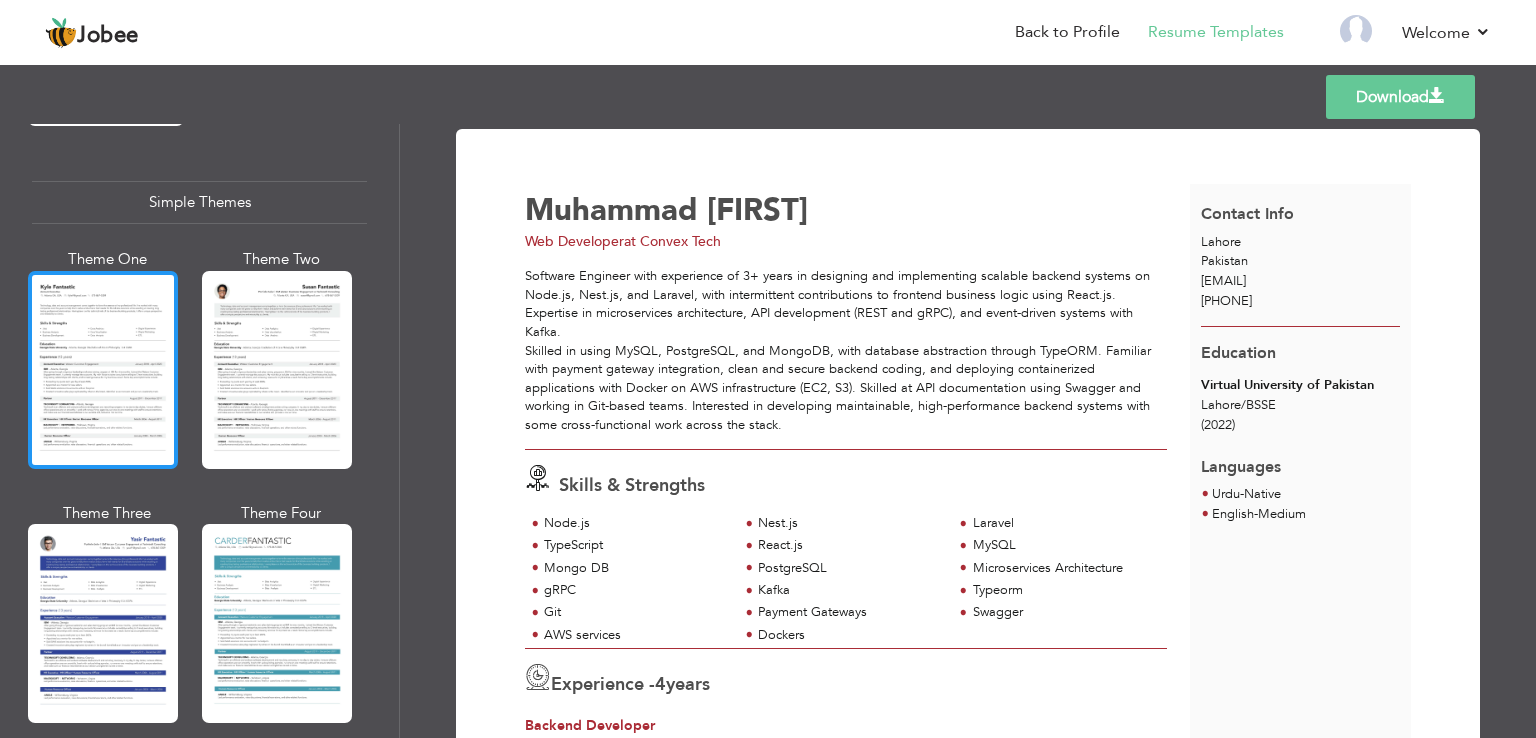 click at bounding box center (103, 370) 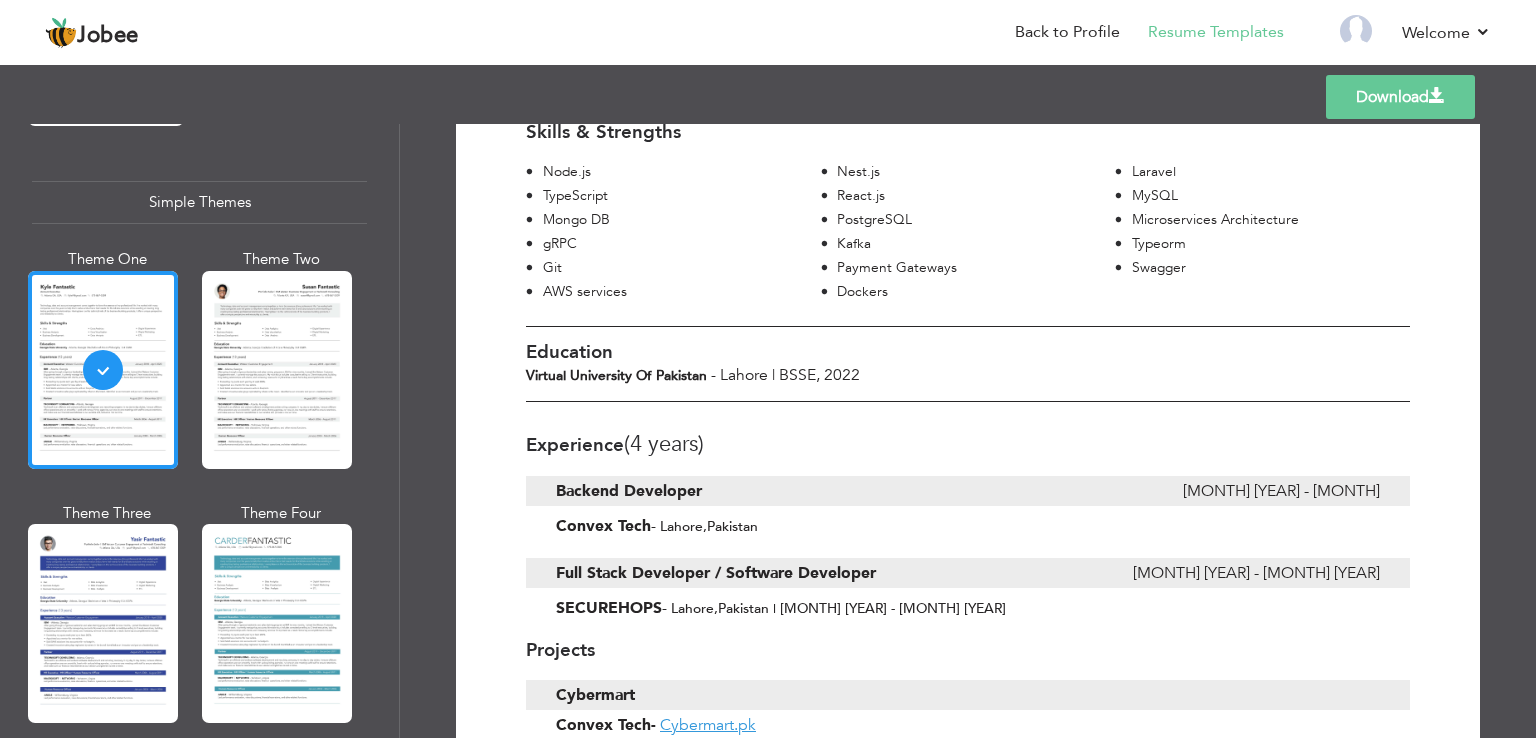 scroll, scrollTop: 0, scrollLeft: 0, axis: both 